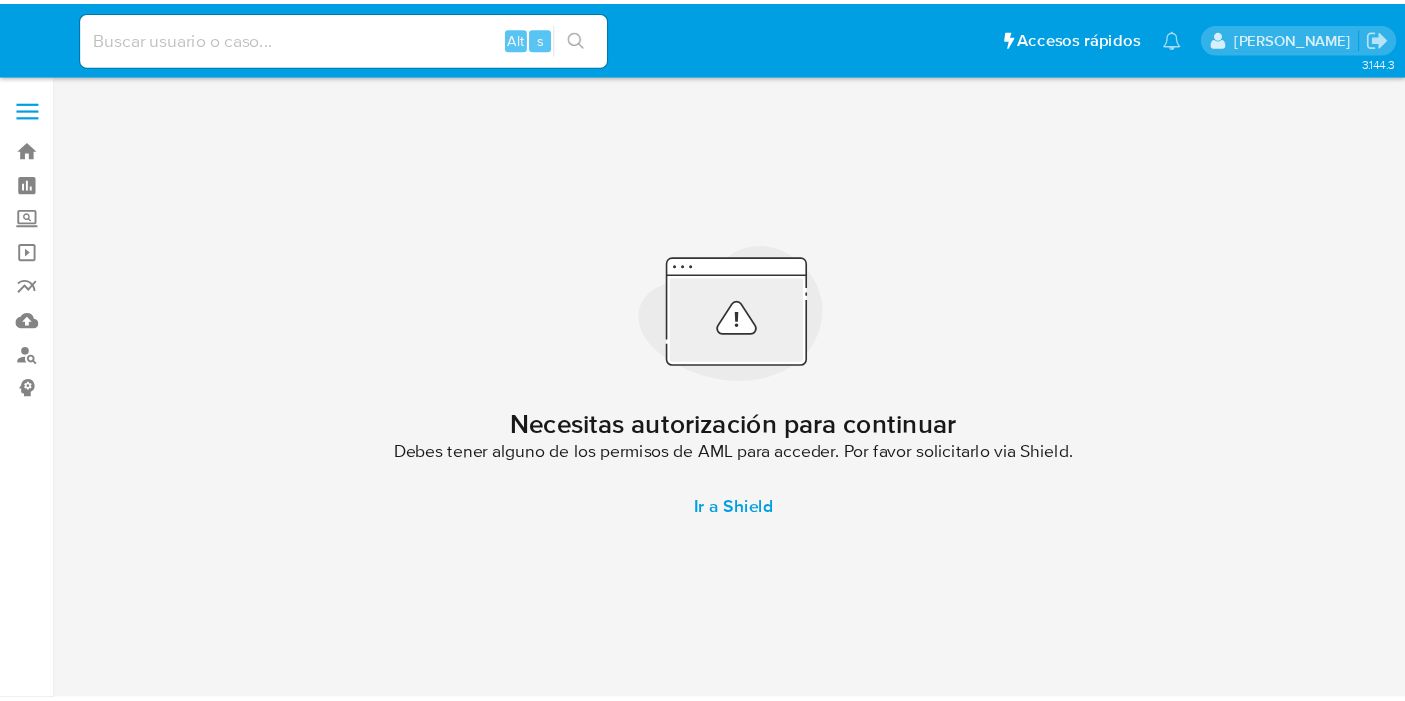 scroll, scrollTop: 0, scrollLeft: 0, axis: both 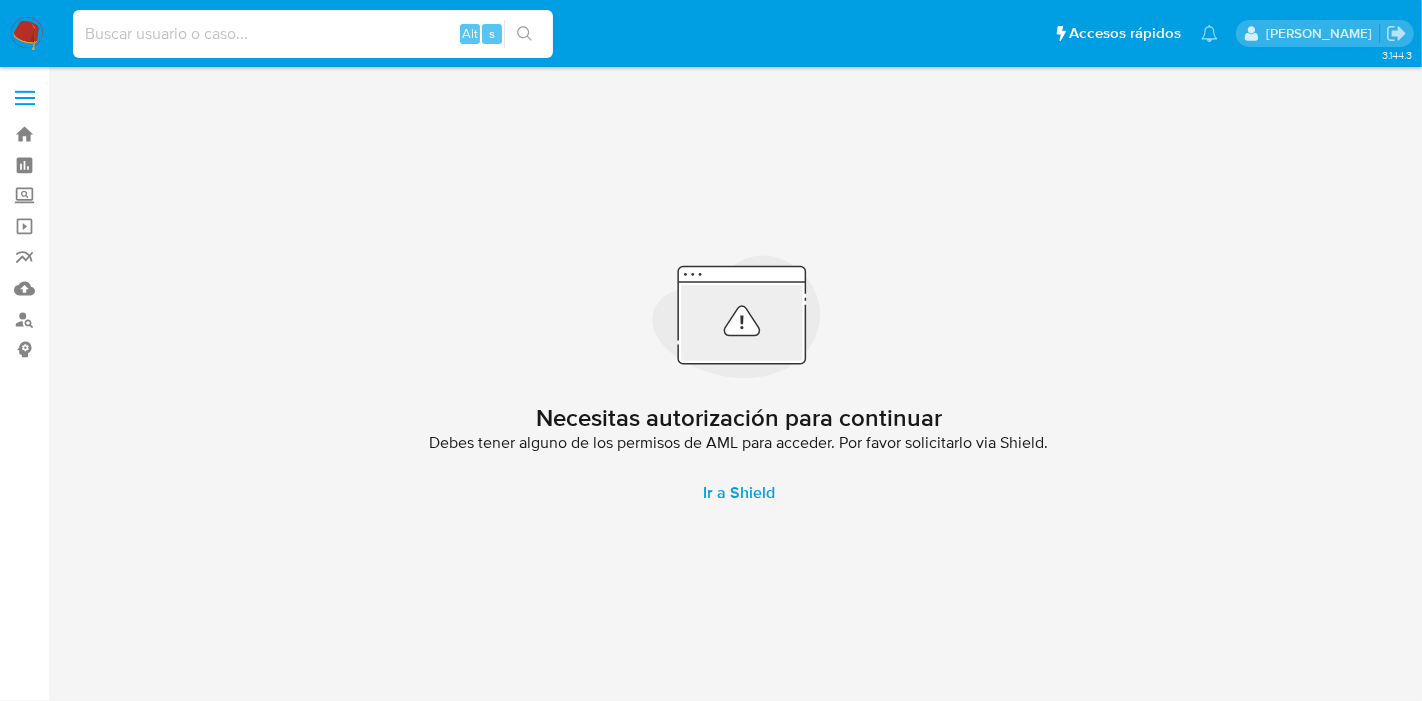 click at bounding box center [313, 34] 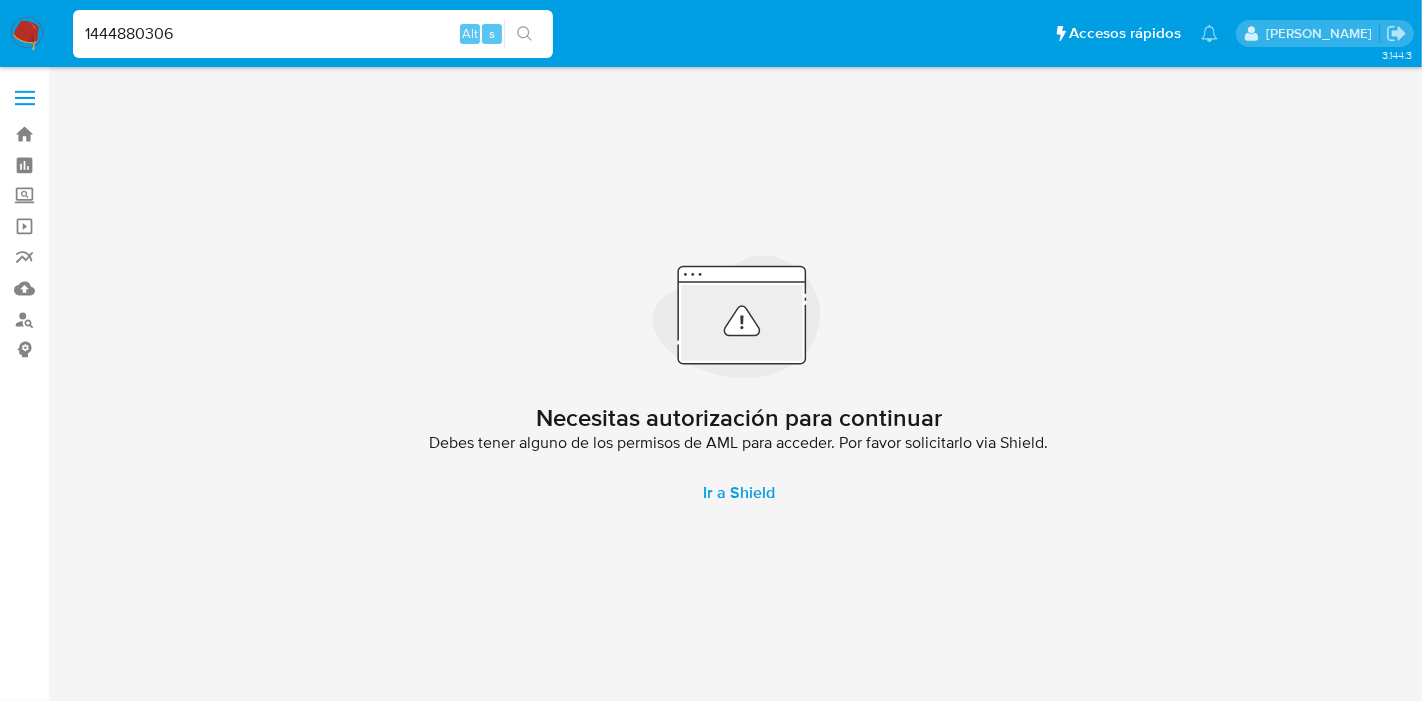 type on "1444880306" 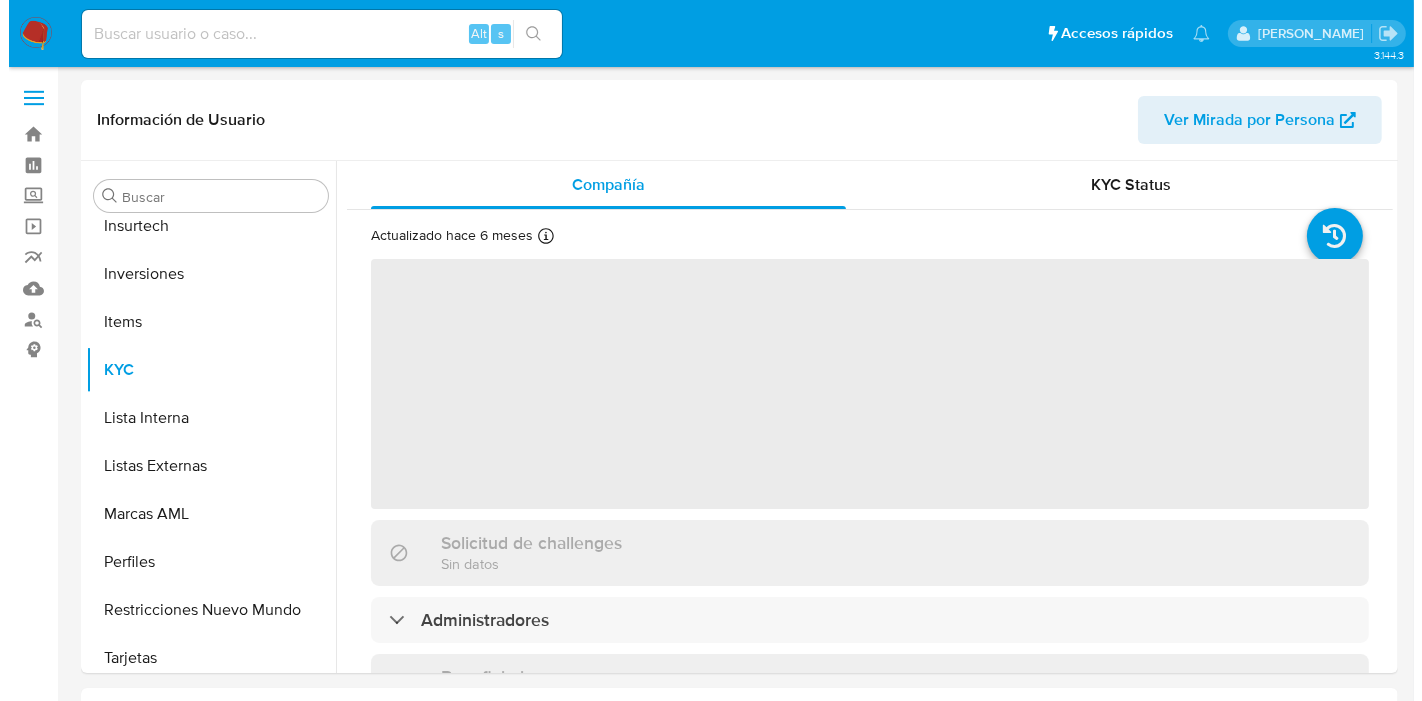 scroll, scrollTop: 892, scrollLeft: 0, axis: vertical 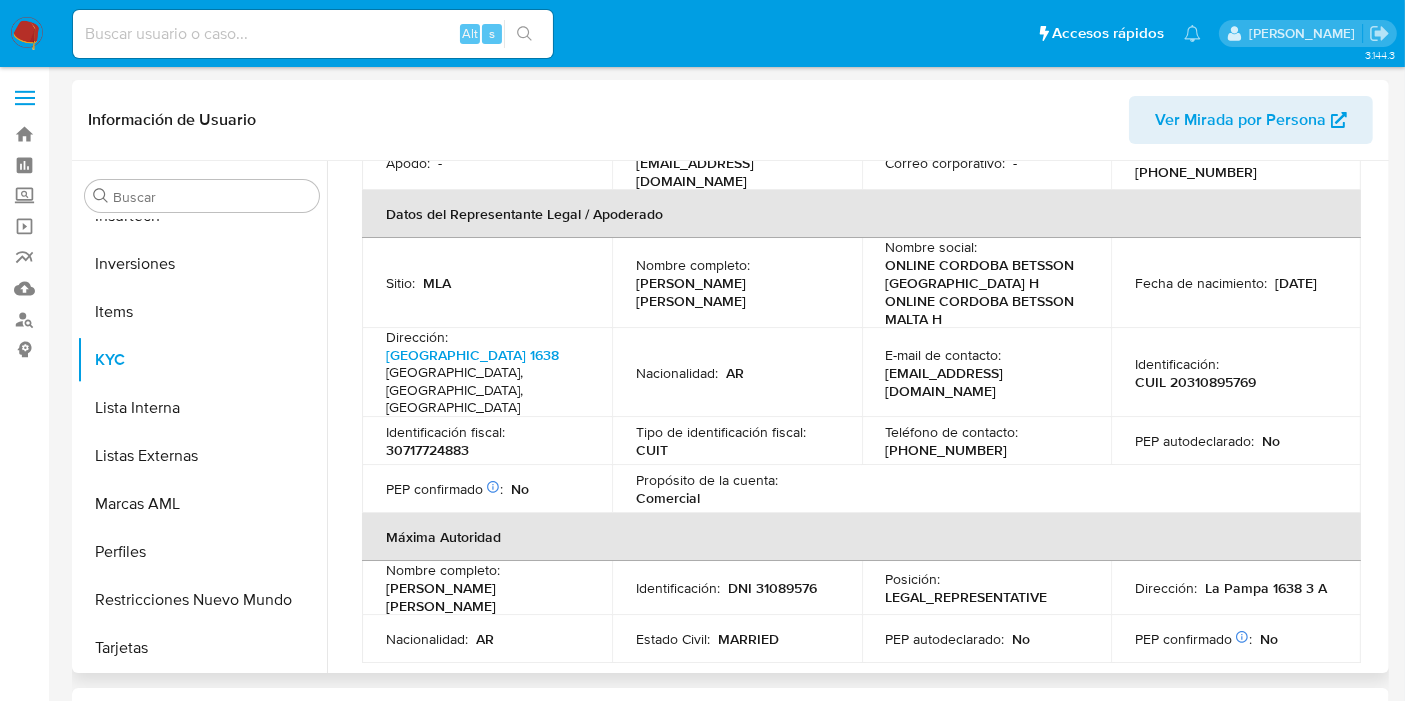 select on "10" 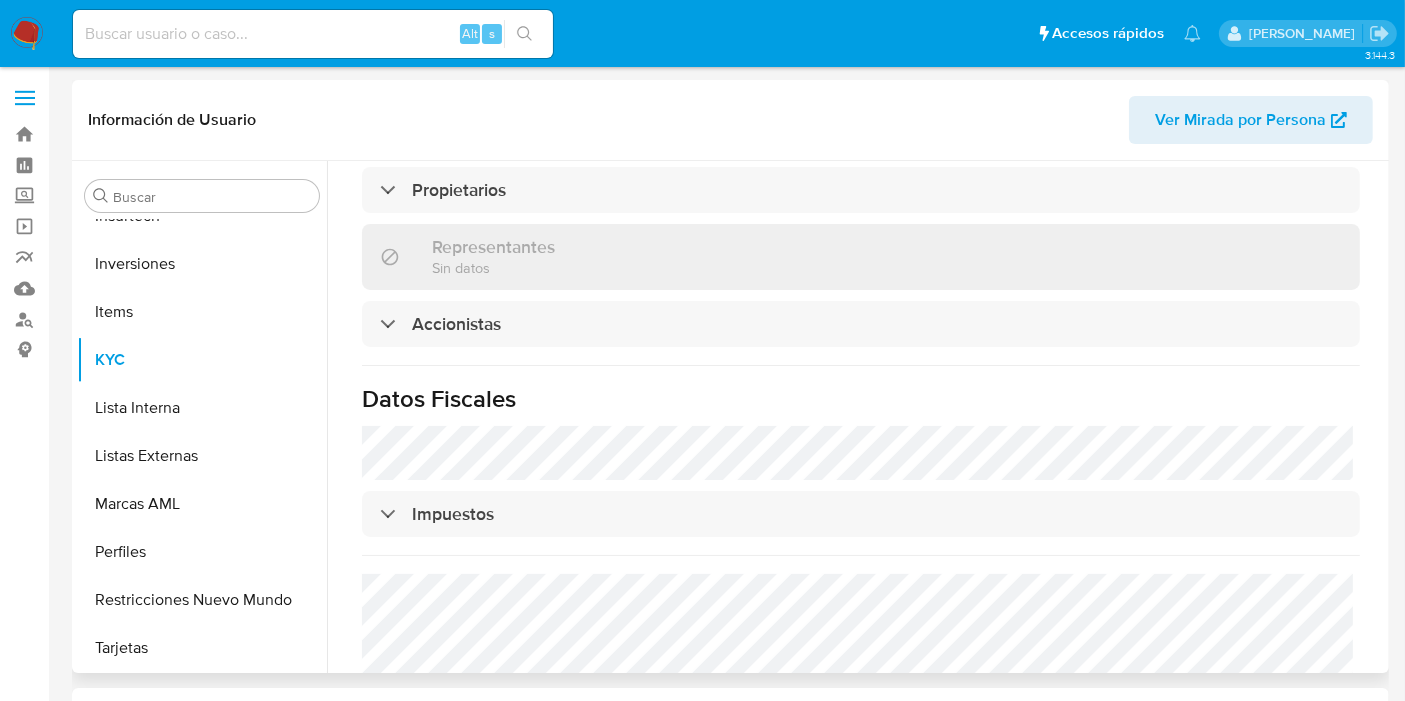 scroll, scrollTop: 1454, scrollLeft: 0, axis: vertical 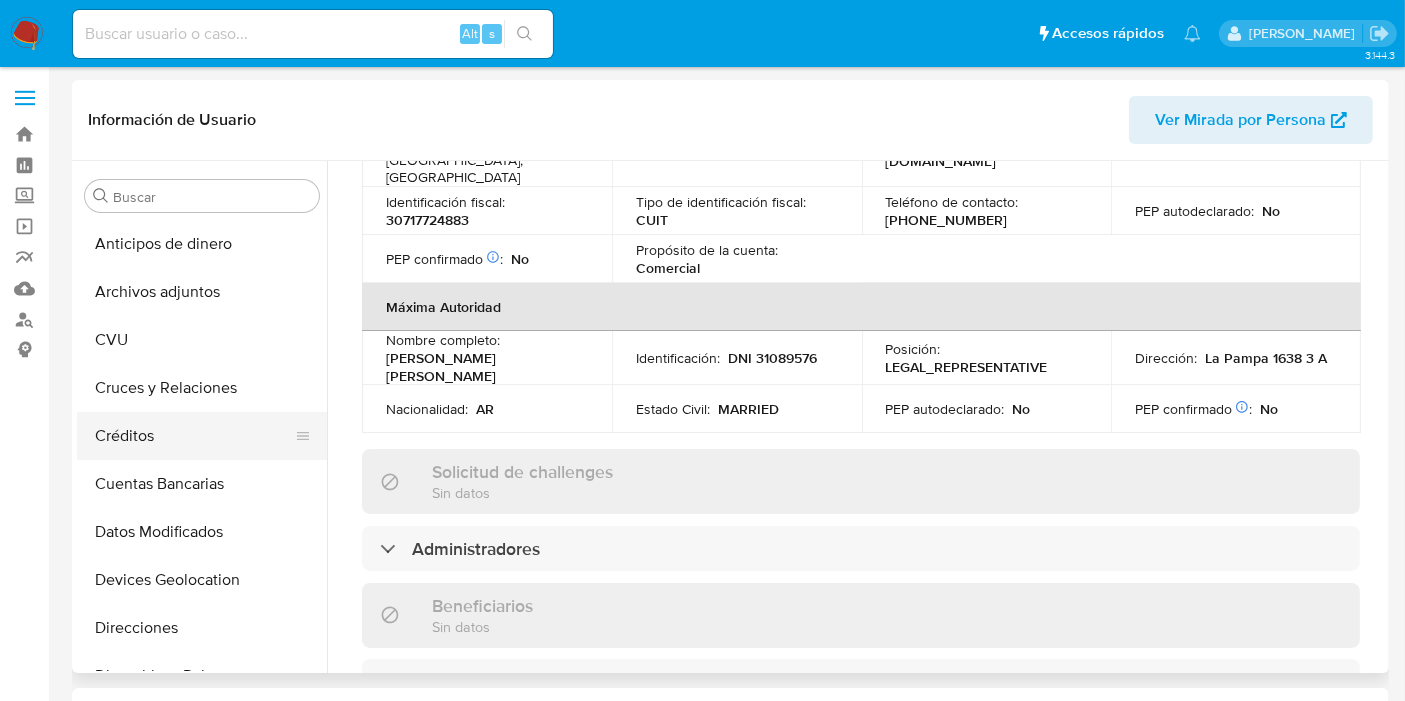click on "Créditos" at bounding box center (194, 436) 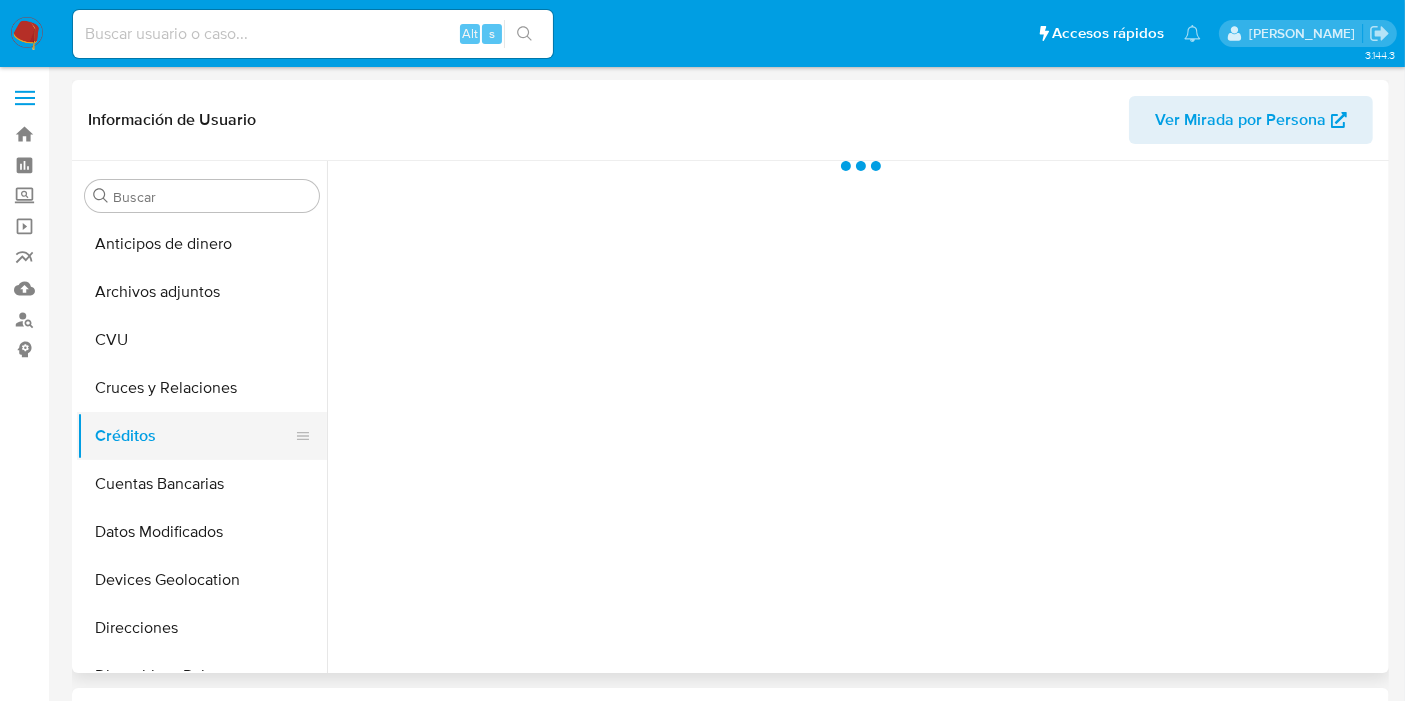 scroll, scrollTop: 0, scrollLeft: 0, axis: both 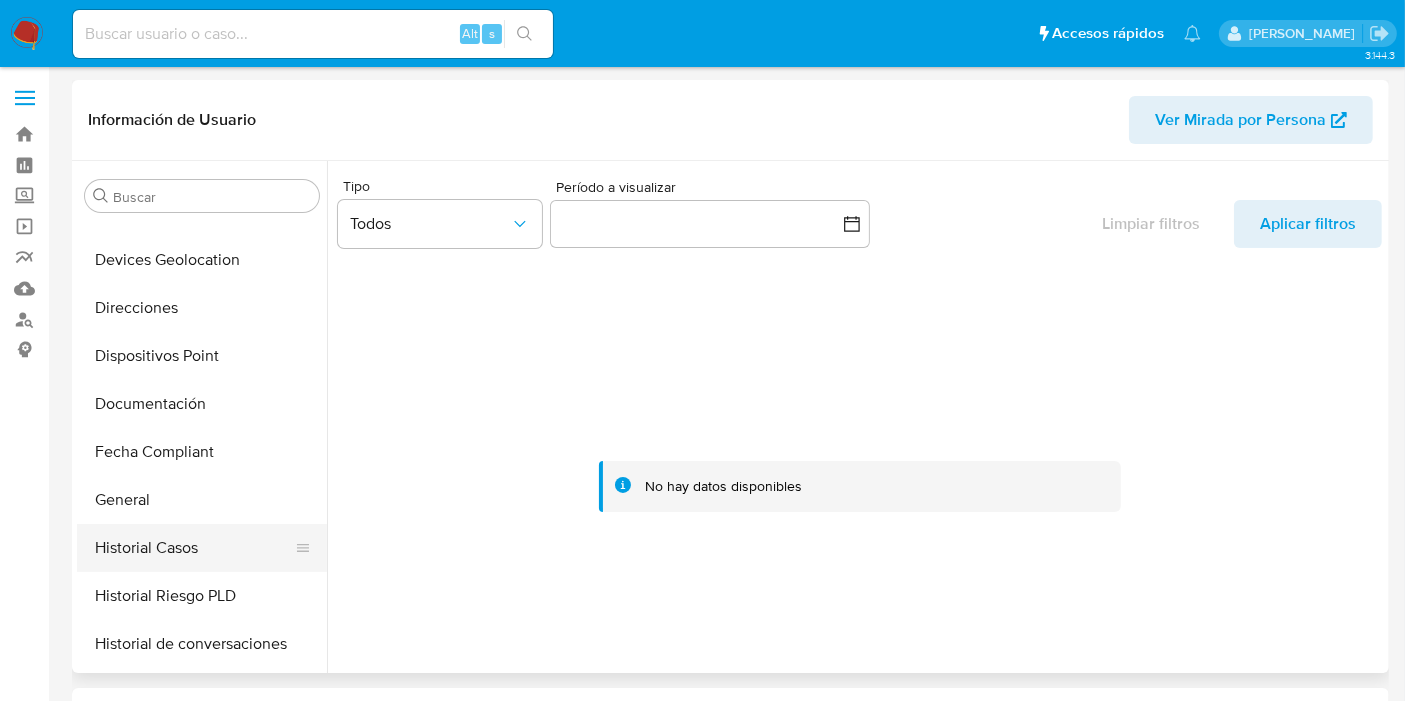 click on "Historial Casos" at bounding box center (194, 548) 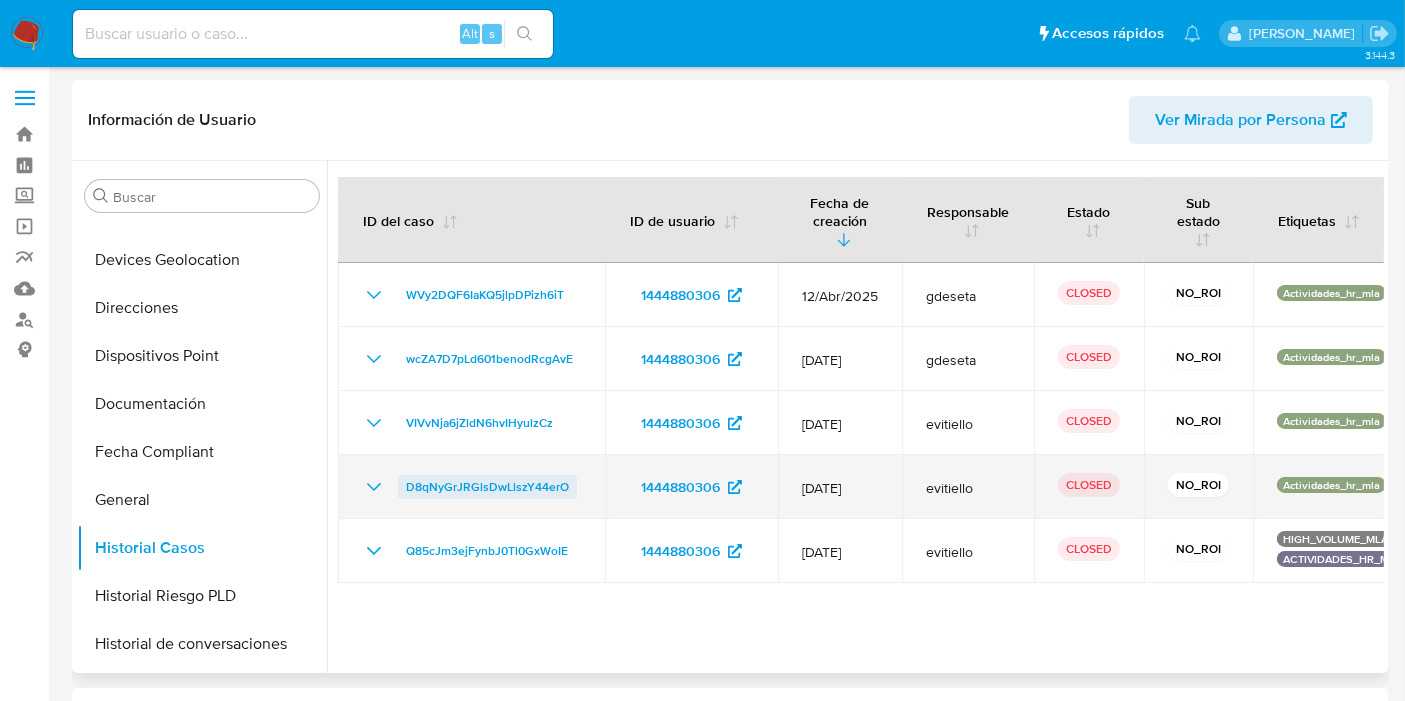 click on "D8qNyGrJRGlsDwLlszY44erO" at bounding box center [487, 487] 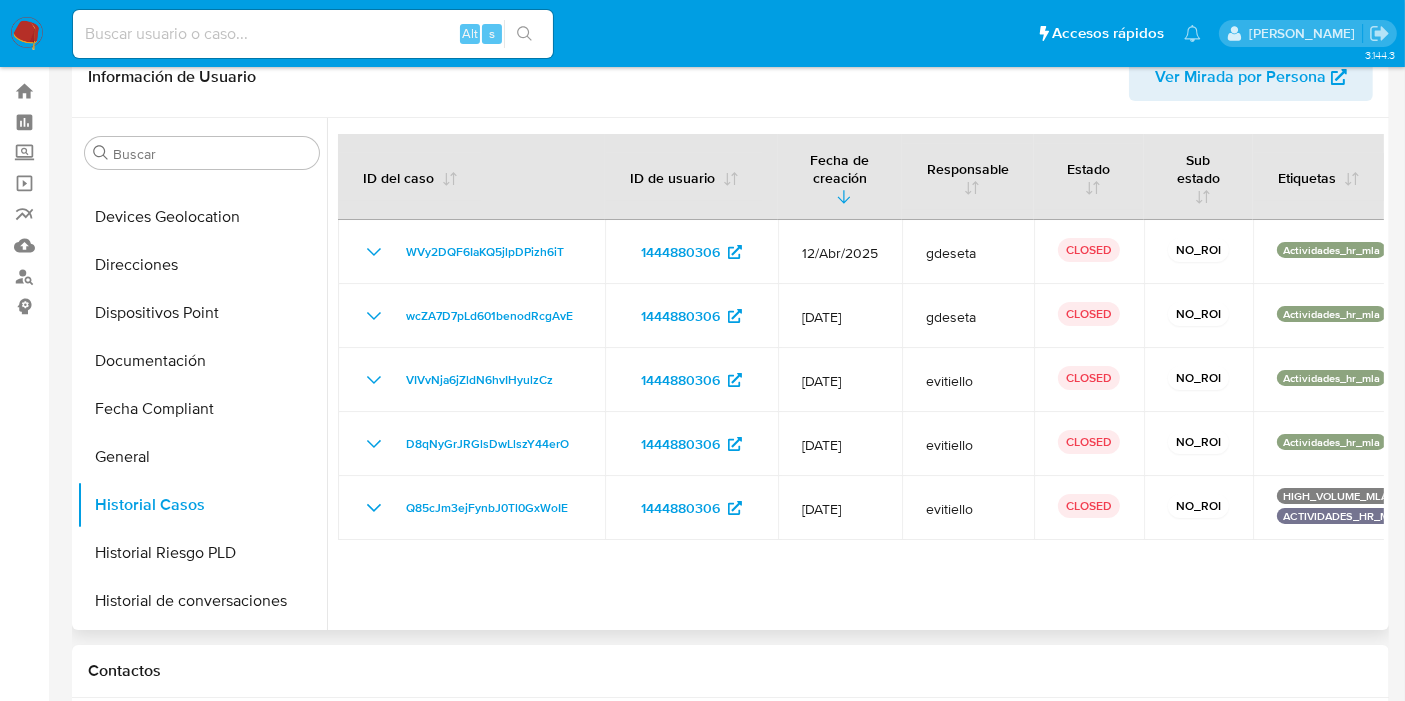 scroll, scrollTop: 42, scrollLeft: 0, axis: vertical 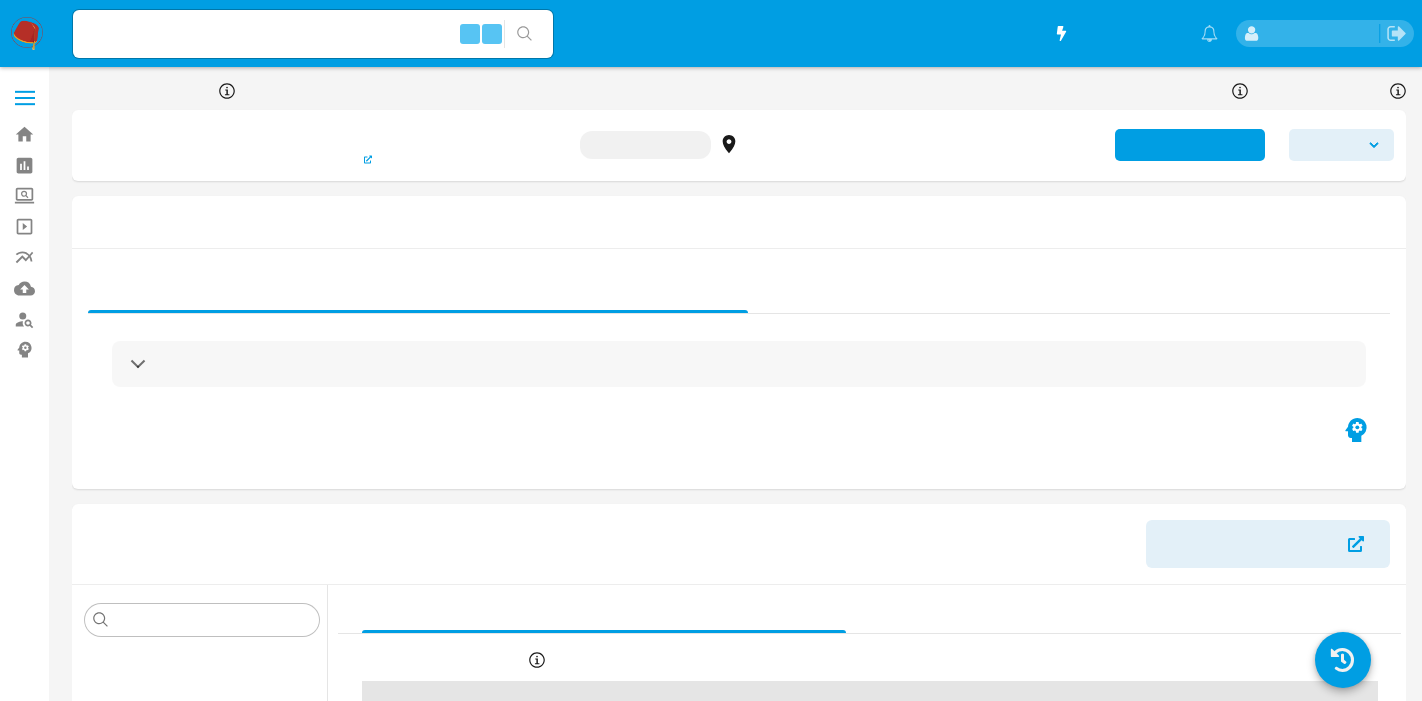 select on "10" 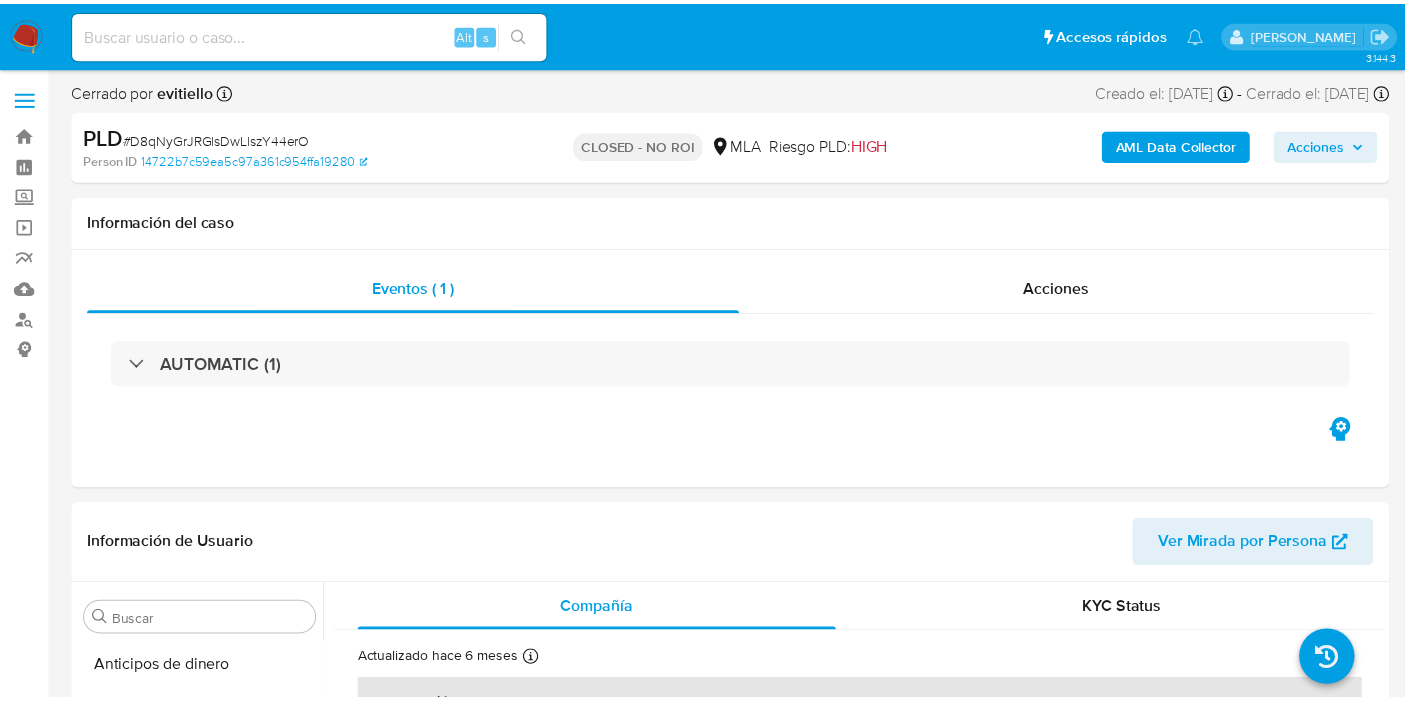 scroll, scrollTop: 0, scrollLeft: 0, axis: both 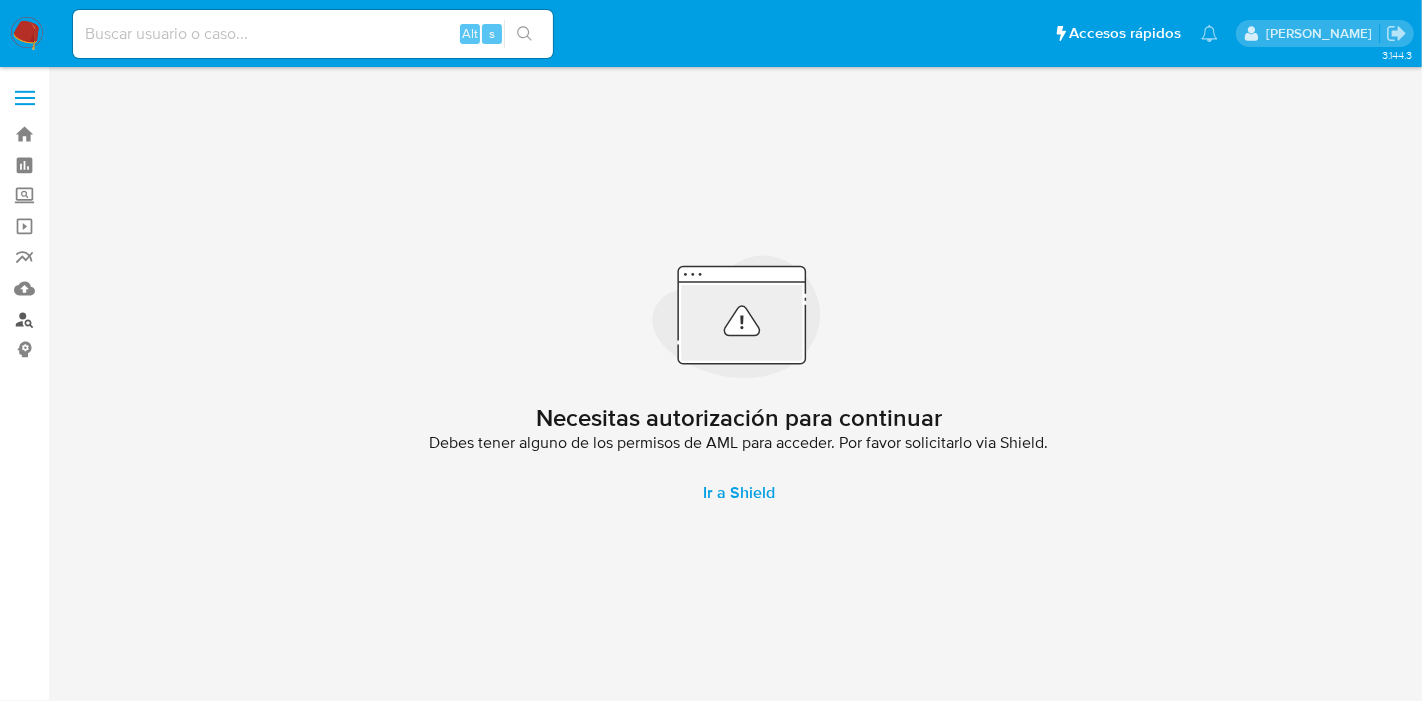 click on "Buscador de personas" at bounding box center (119, 319) 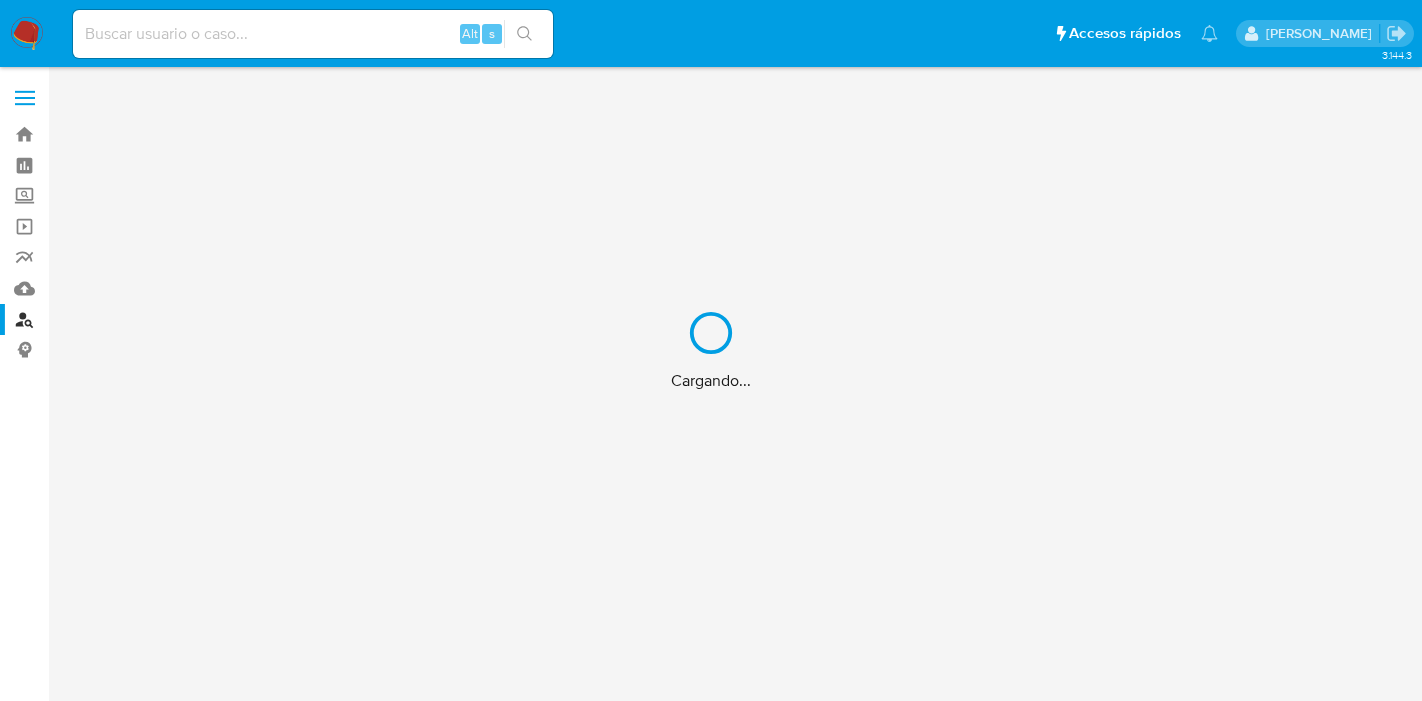 scroll, scrollTop: 0, scrollLeft: 0, axis: both 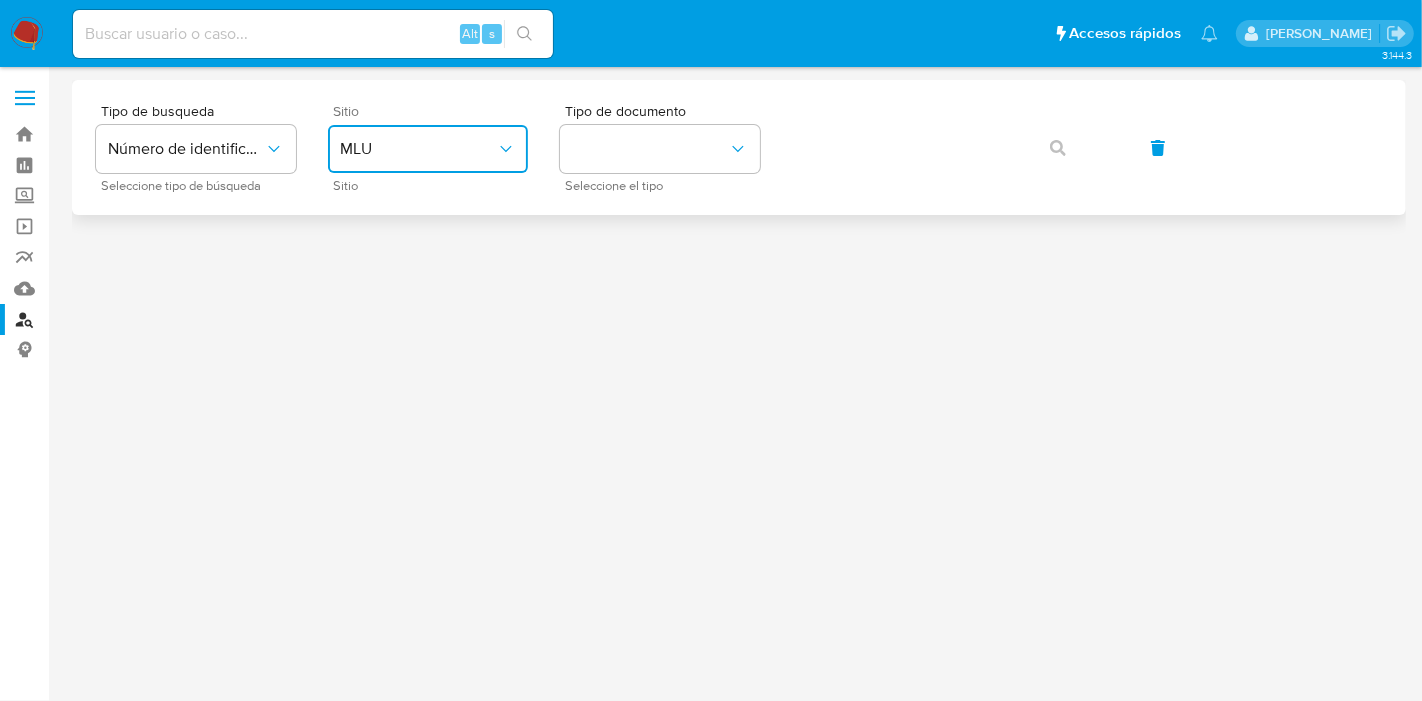 click on "MLU" at bounding box center [428, 149] 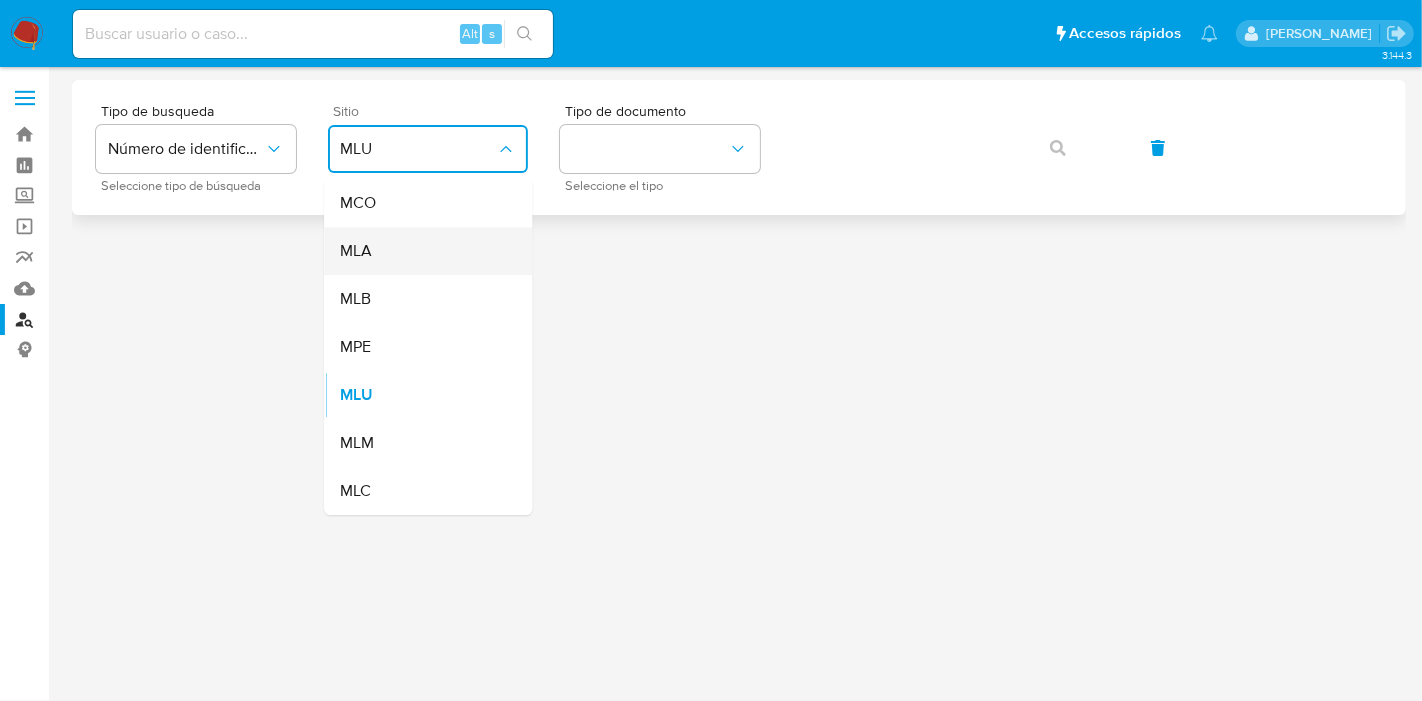 click on "MLA" at bounding box center (422, 251) 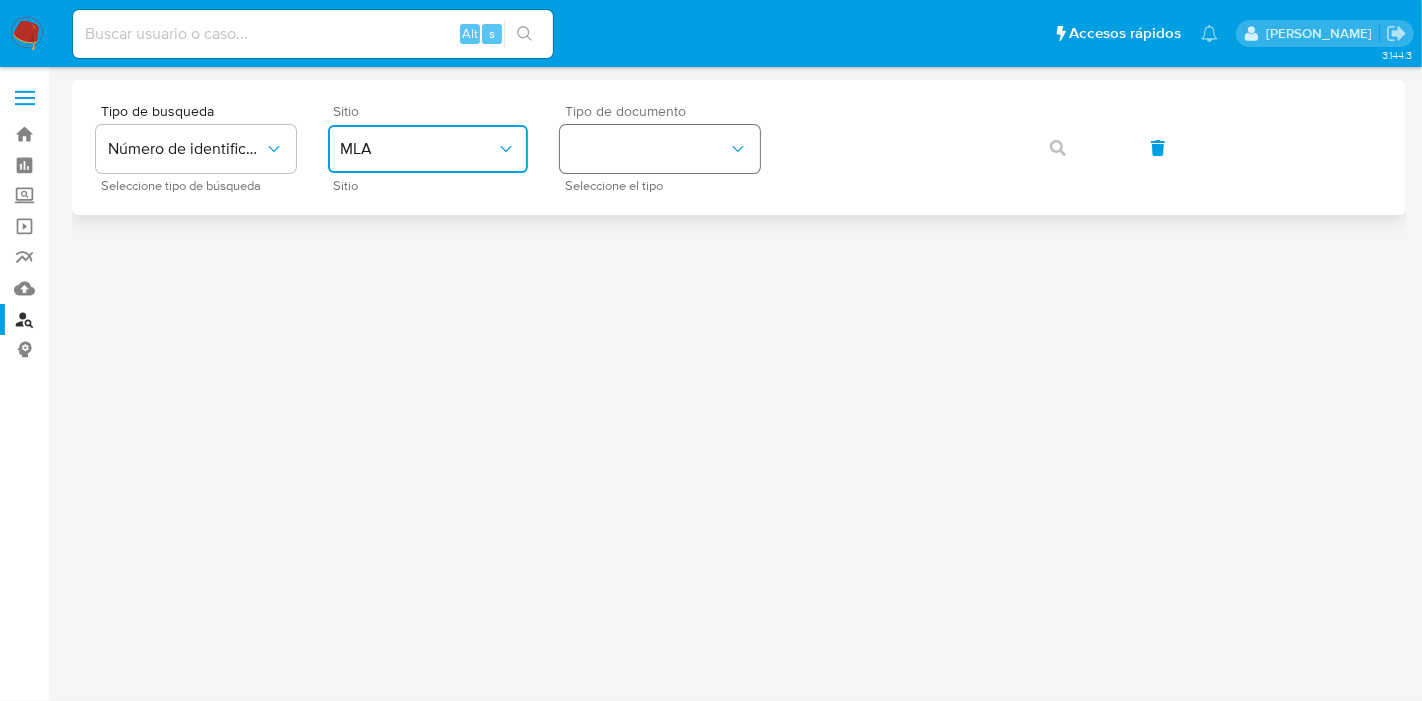 click at bounding box center [660, 149] 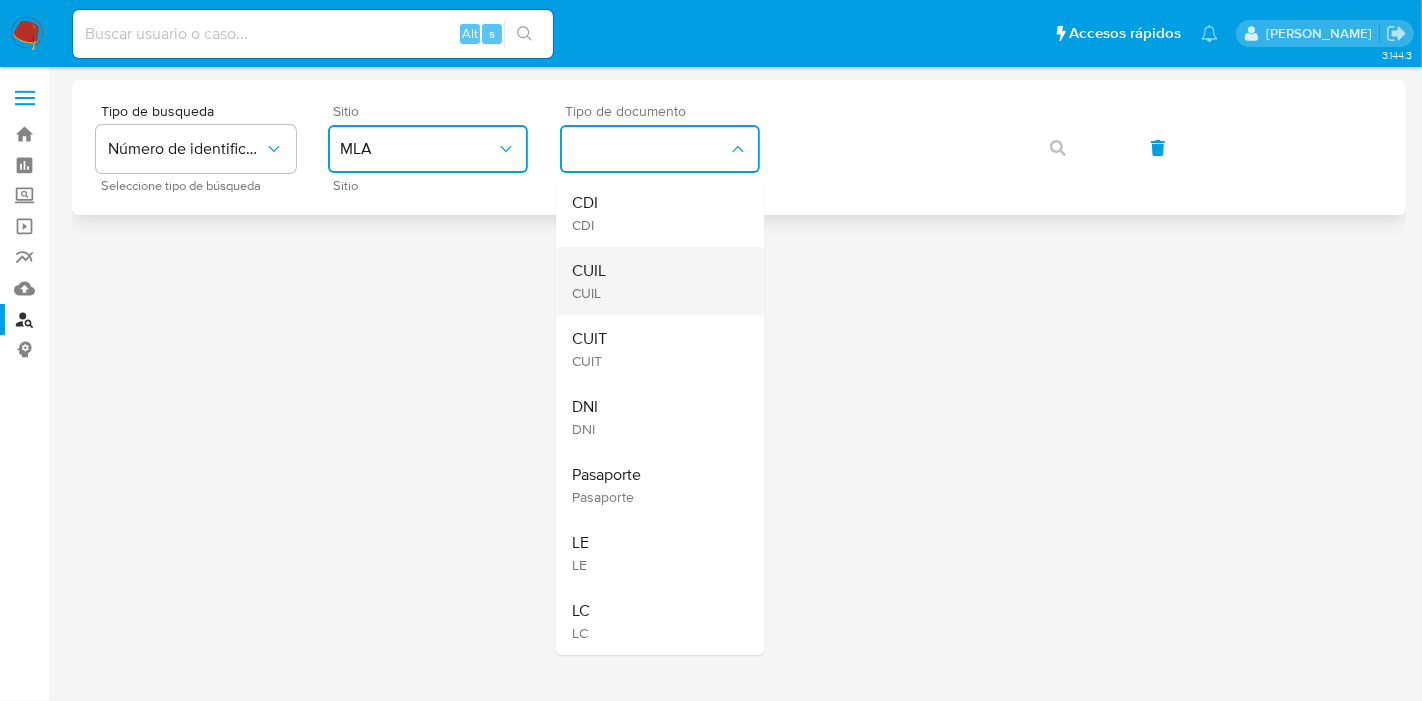 click on "CUIL CUIL" at bounding box center [654, 281] 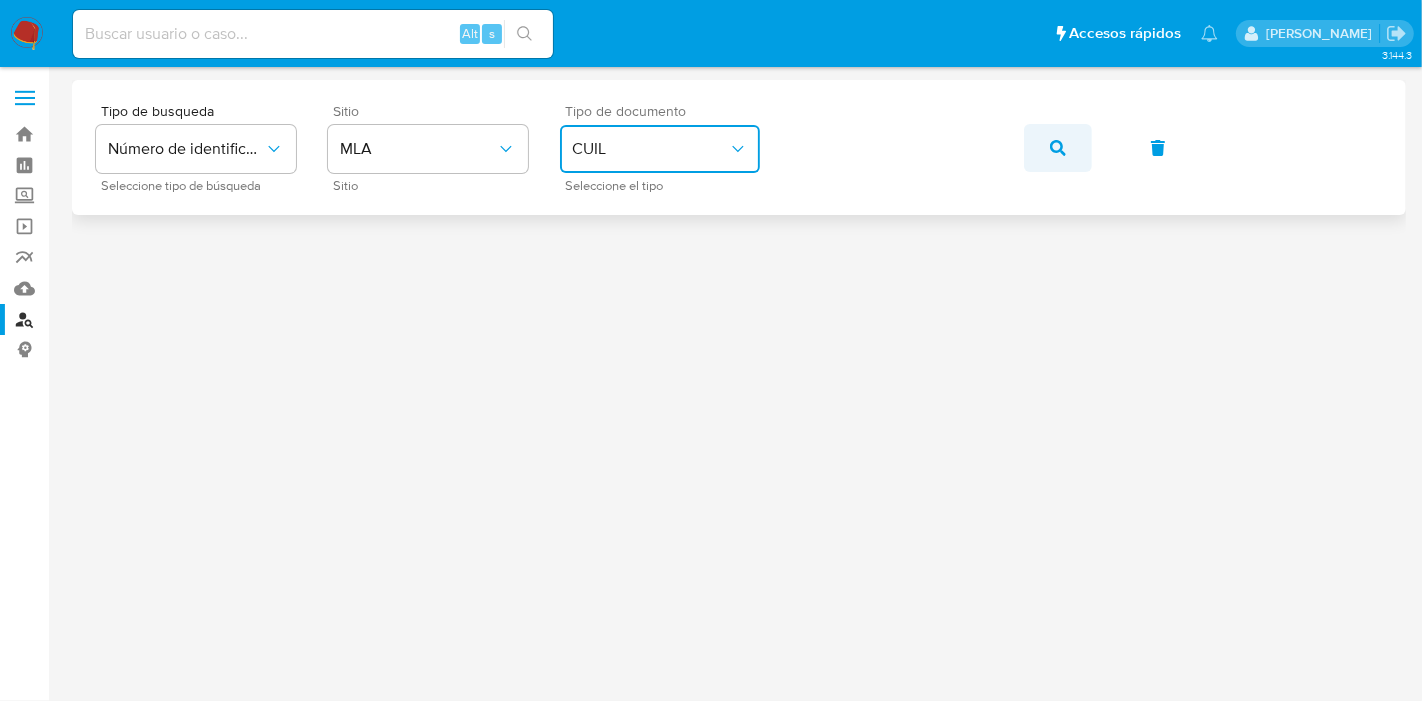 click at bounding box center [1058, 148] 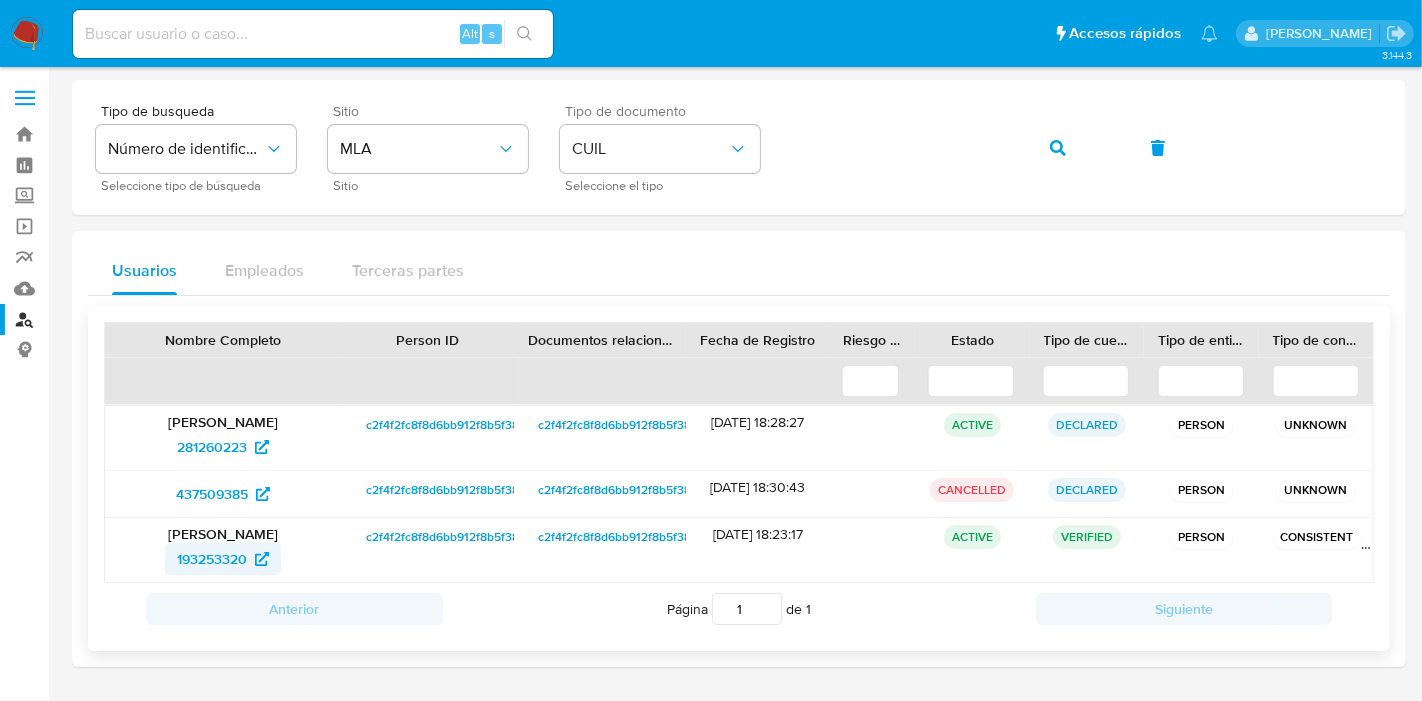 click on "193253320" at bounding box center (212, 559) 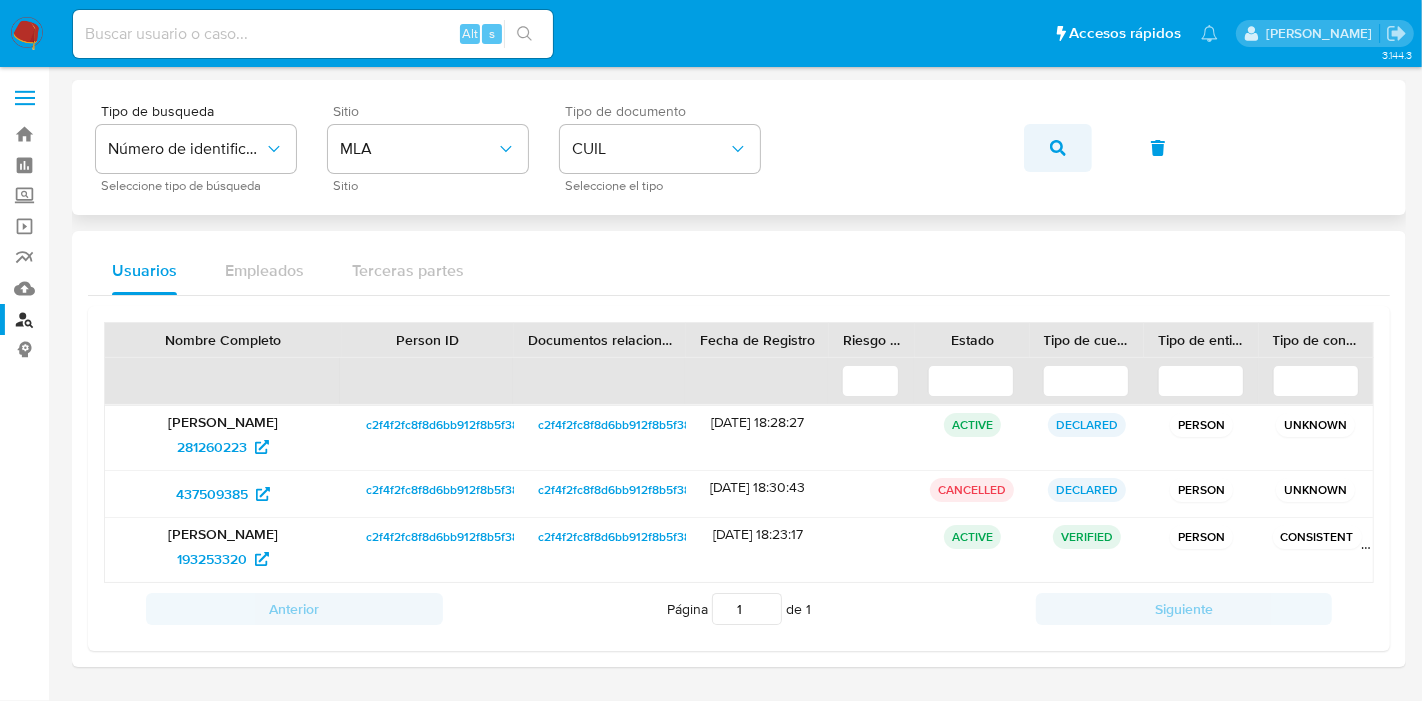 click at bounding box center (1058, 148) 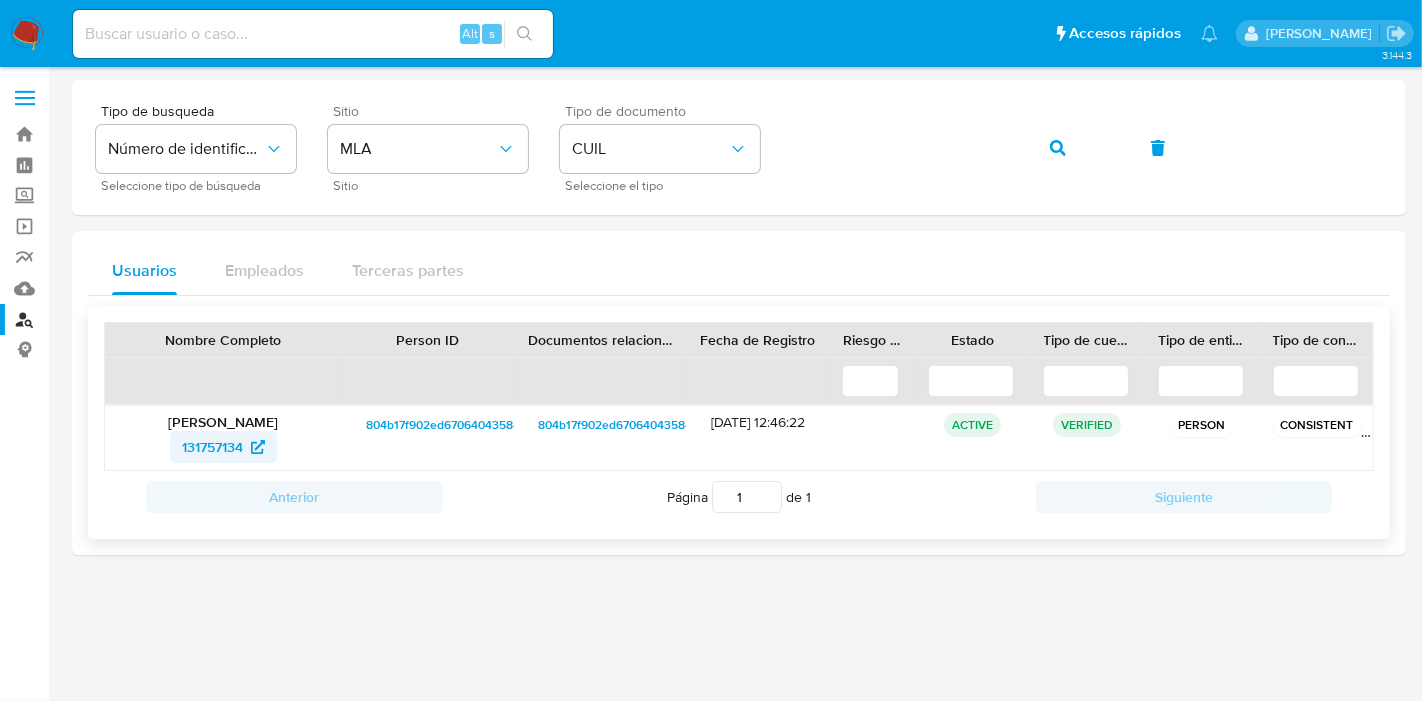 click on "131757134" at bounding box center [212, 447] 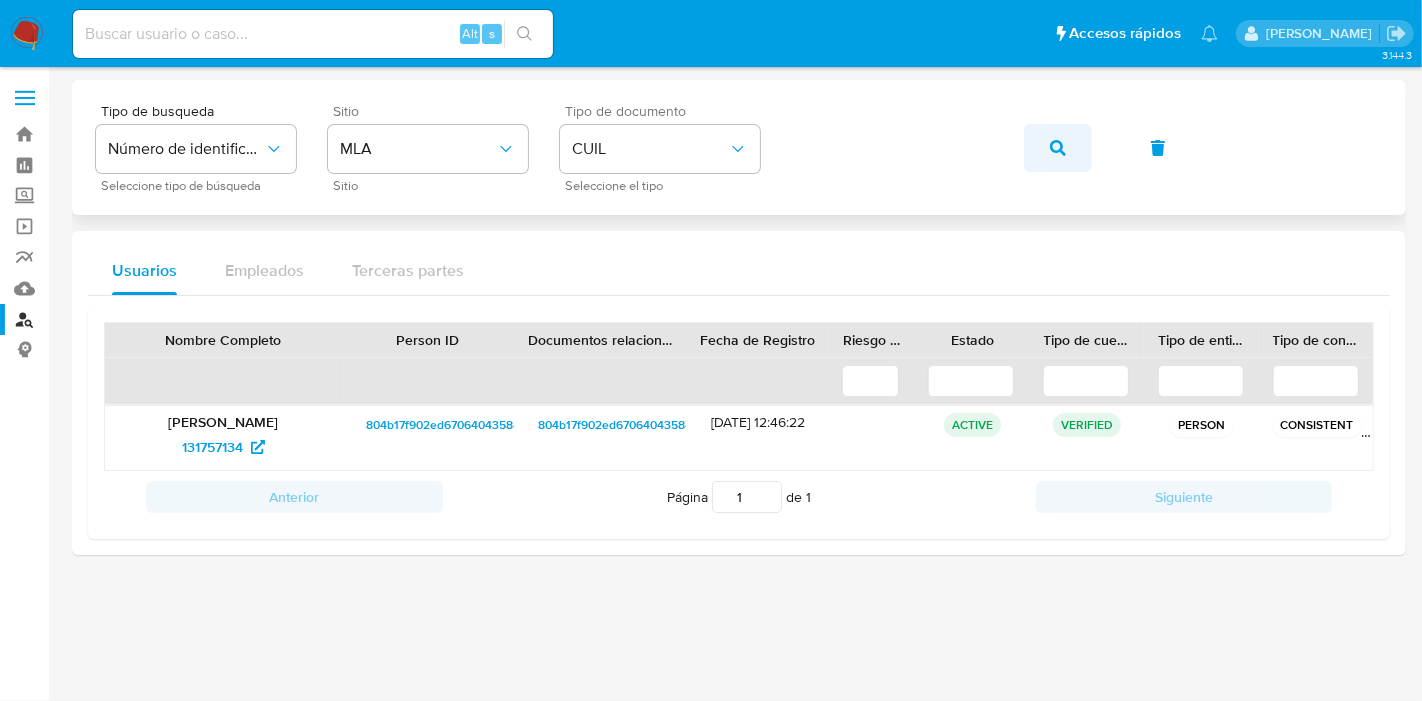 click at bounding box center (1058, 148) 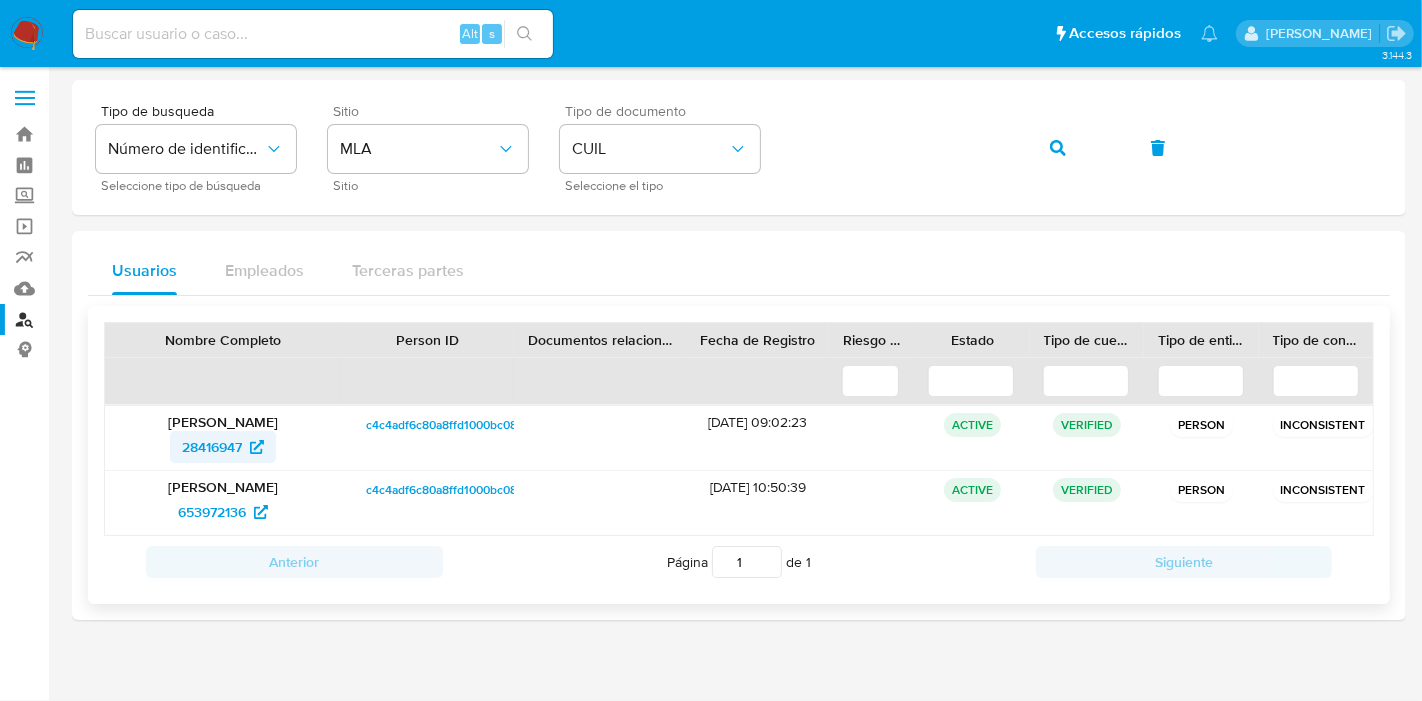 click on "28416947" at bounding box center [212, 447] 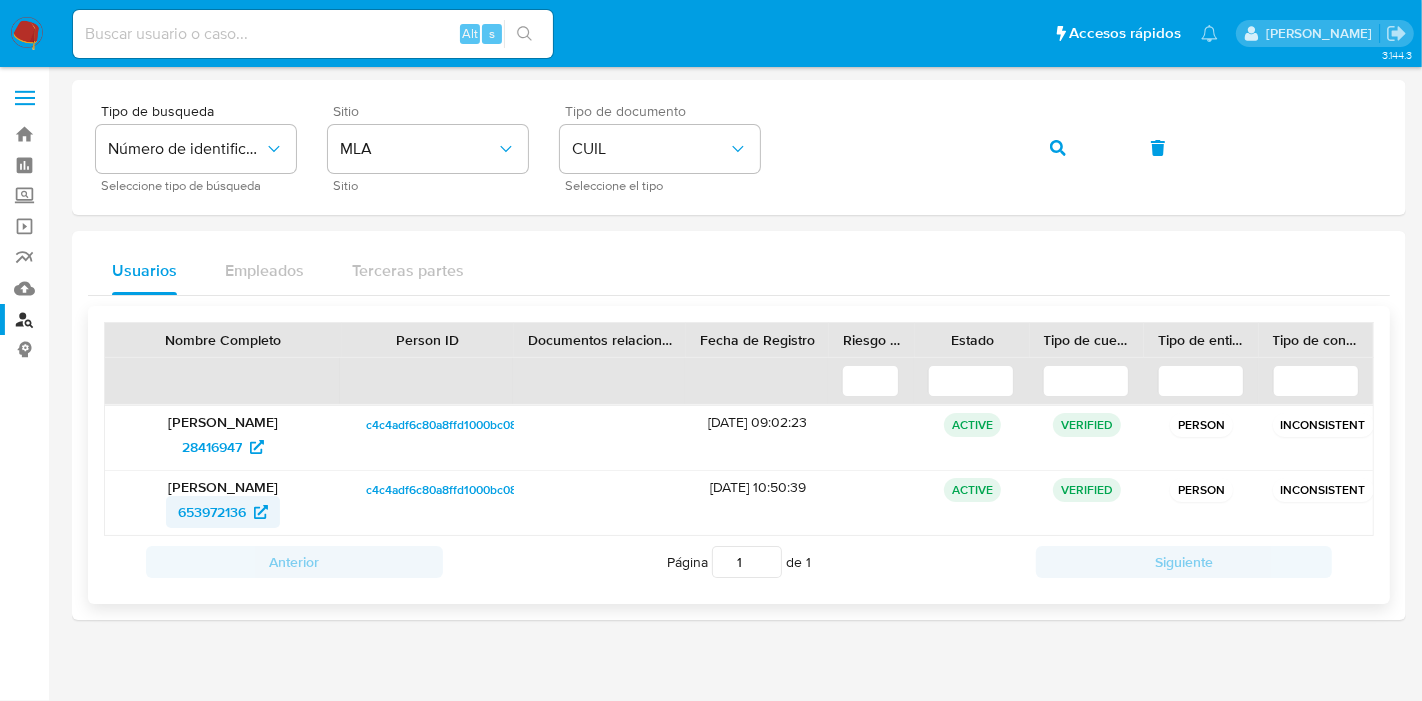 click on "653972136" at bounding box center (223, 512) 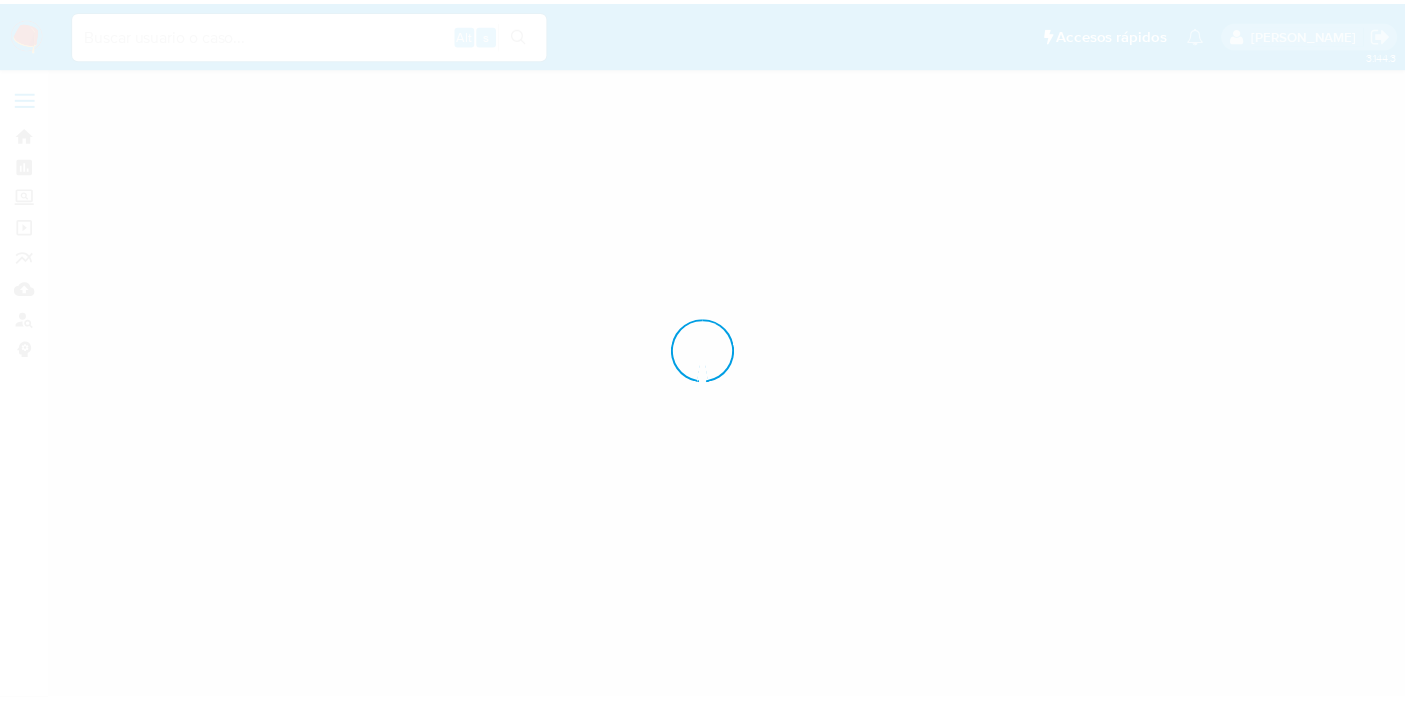 scroll, scrollTop: 0, scrollLeft: 0, axis: both 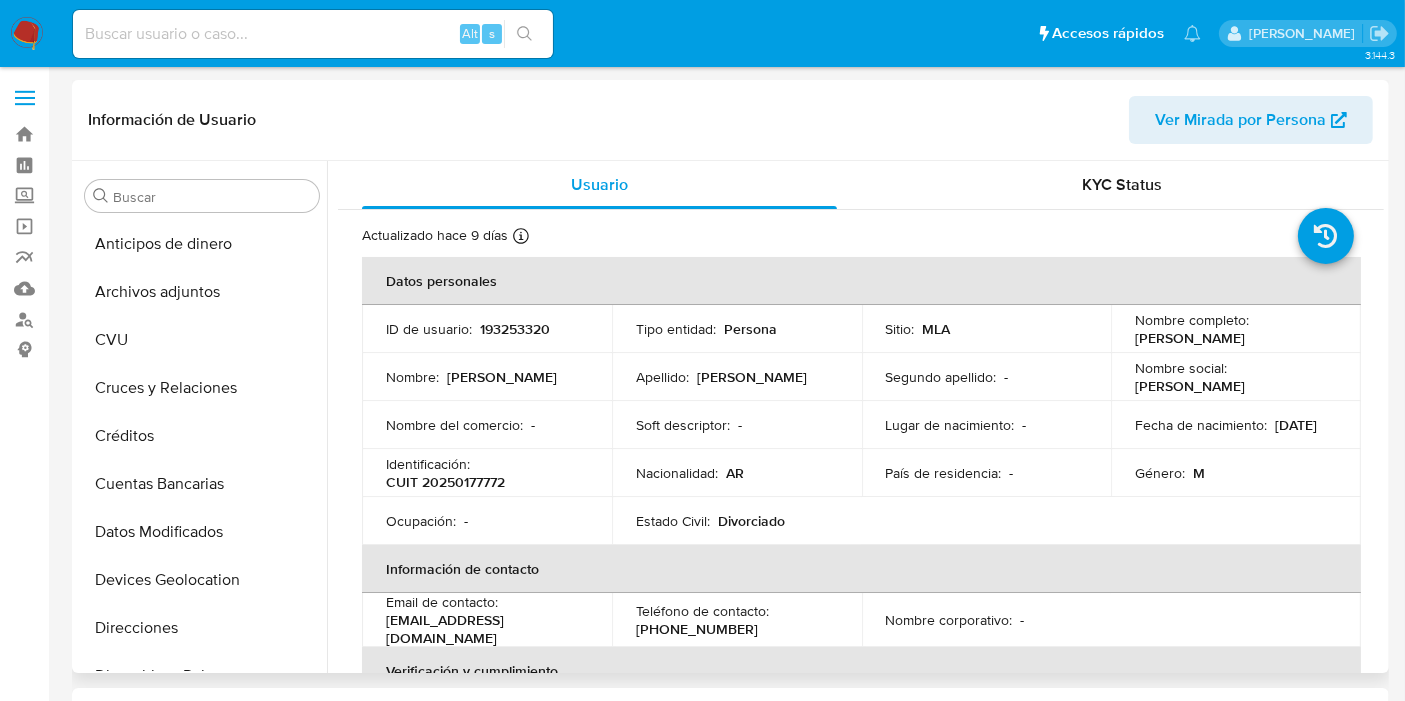 select on "10" 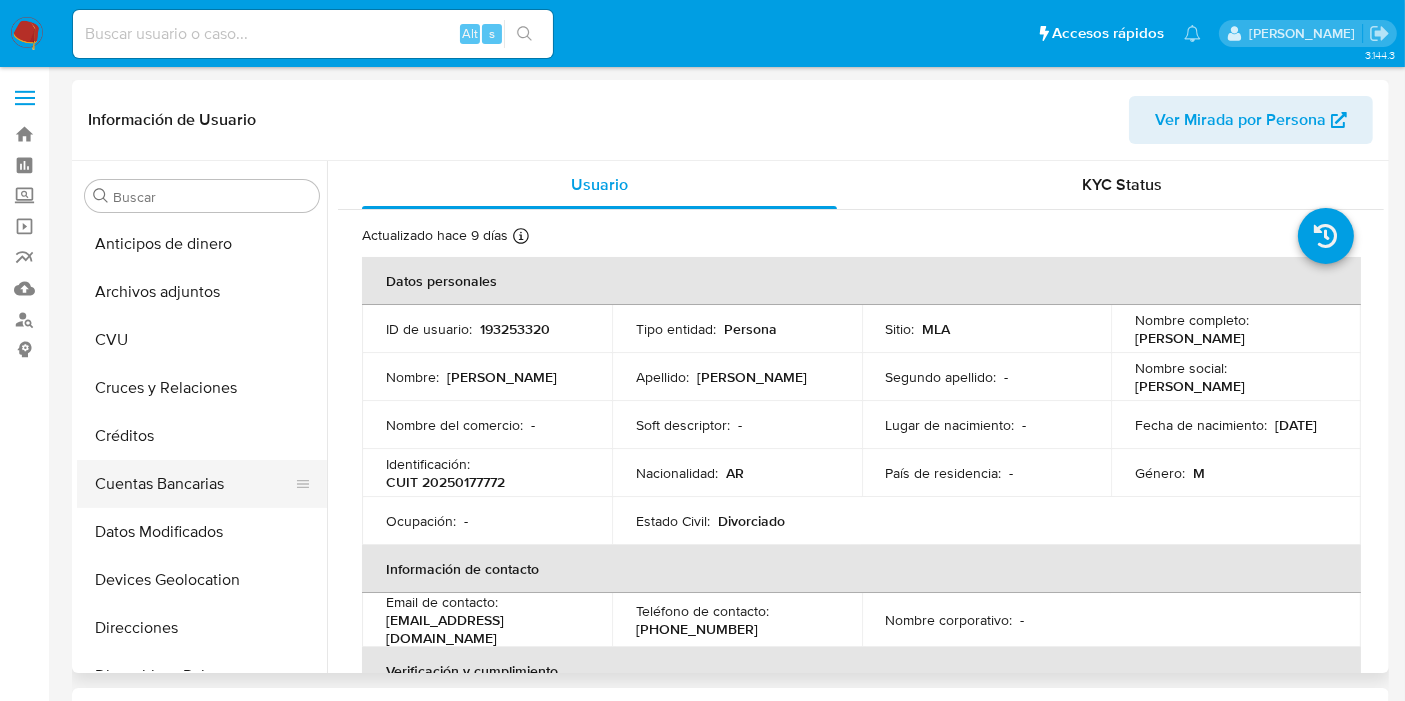 scroll, scrollTop: 270, scrollLeft: 0, axis: vertical 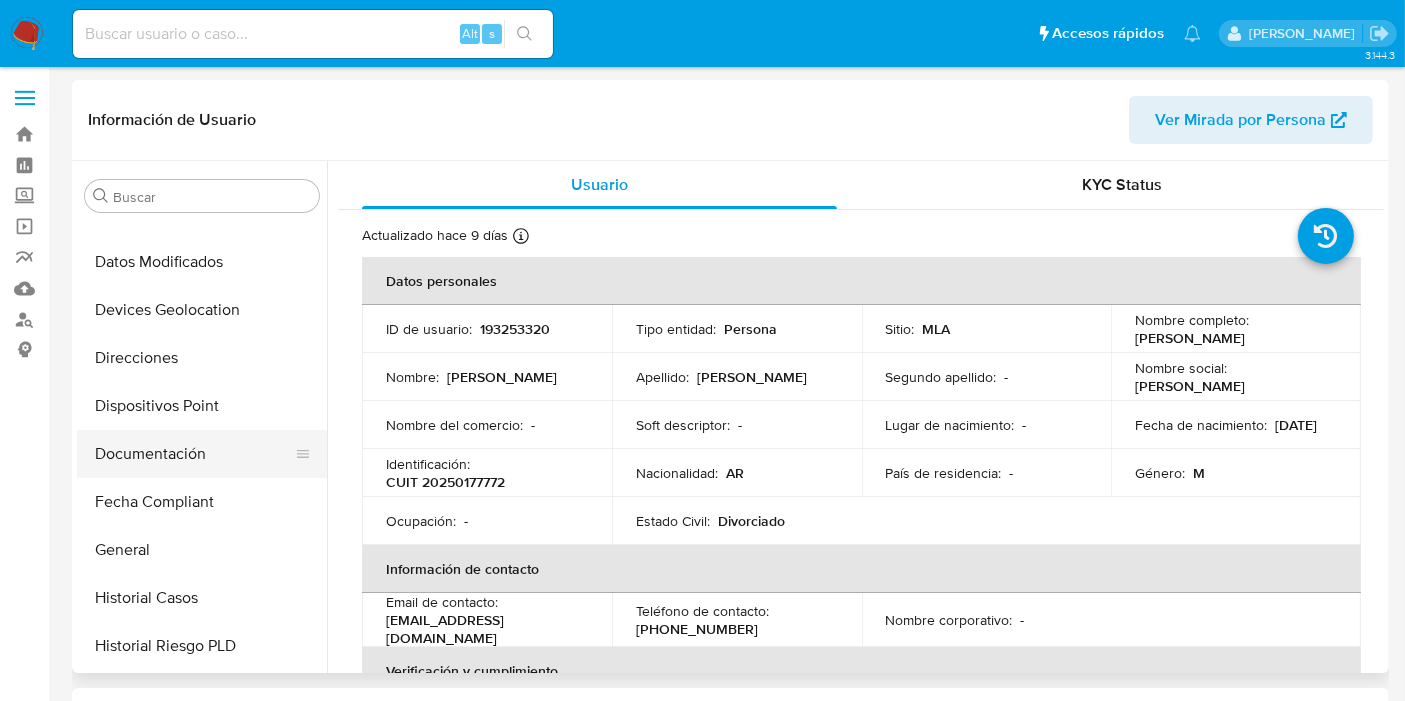 click on "Documentación" at bounding box center [194, 454] 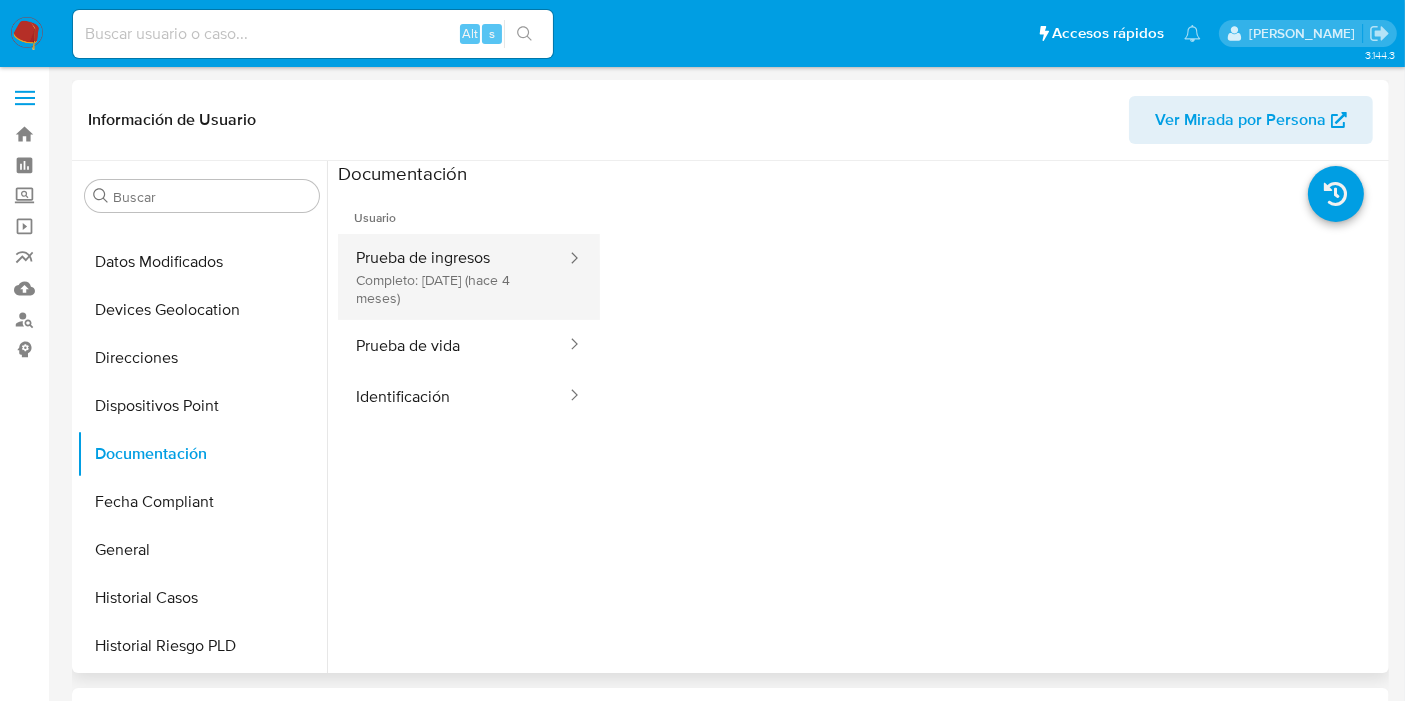 click on "Prueba de ingresos Completo: 17/03/2025 (hace 4 meses)" at bounding box center (453, 277) 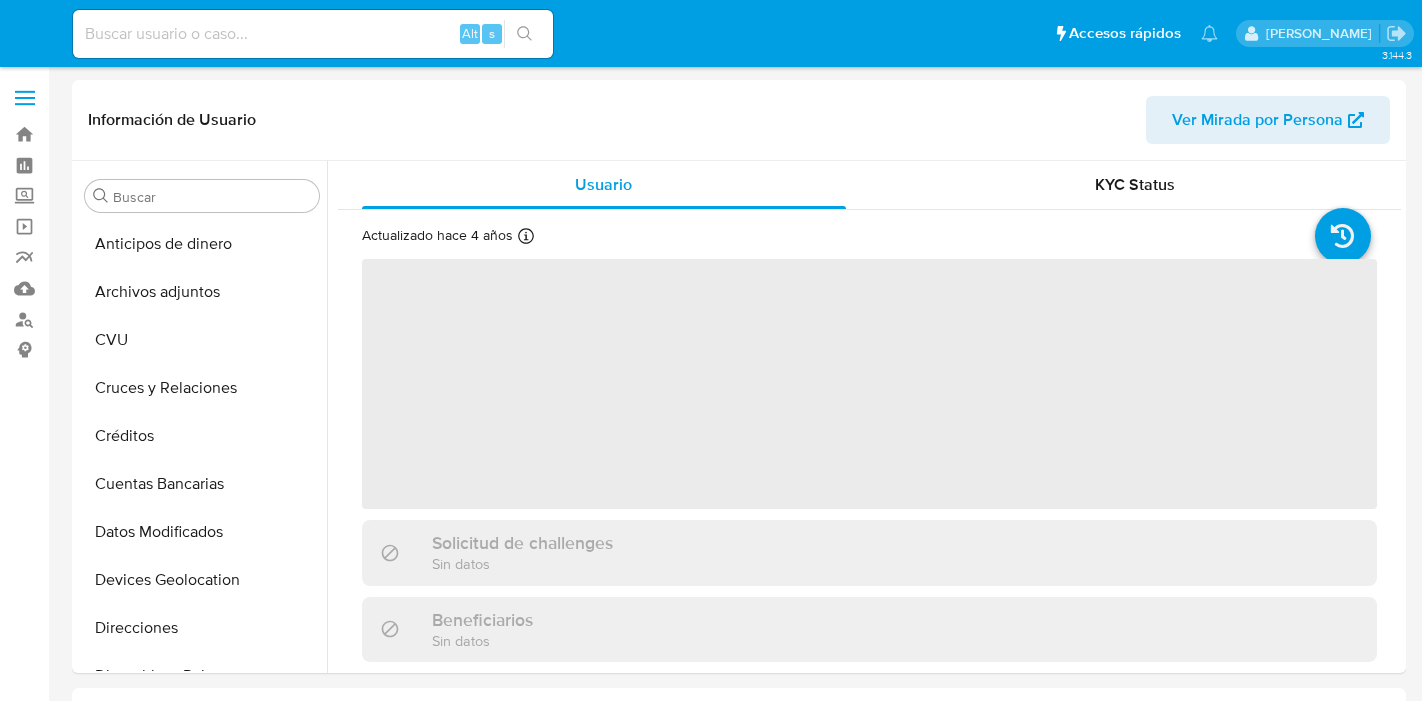 select on "10" 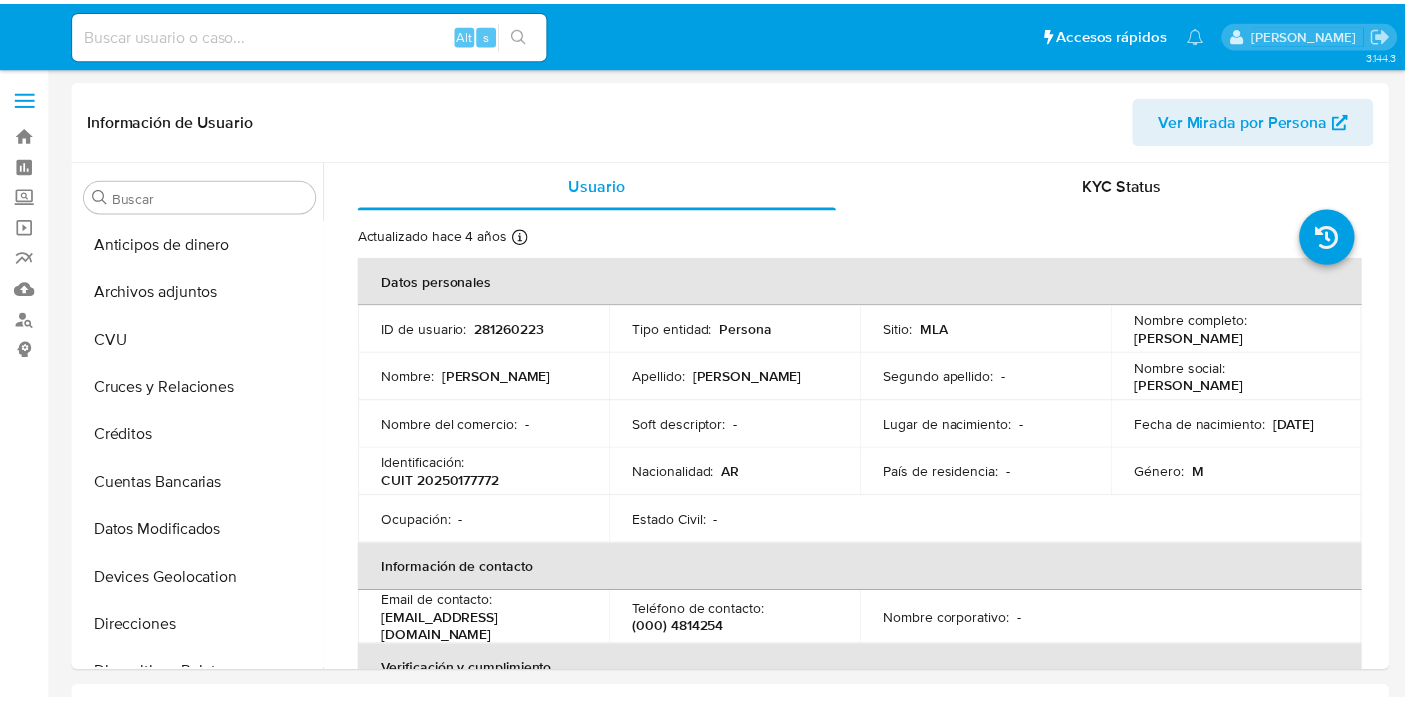 scroll, scrollTop: 0, scrollLeft: 0, axis: both 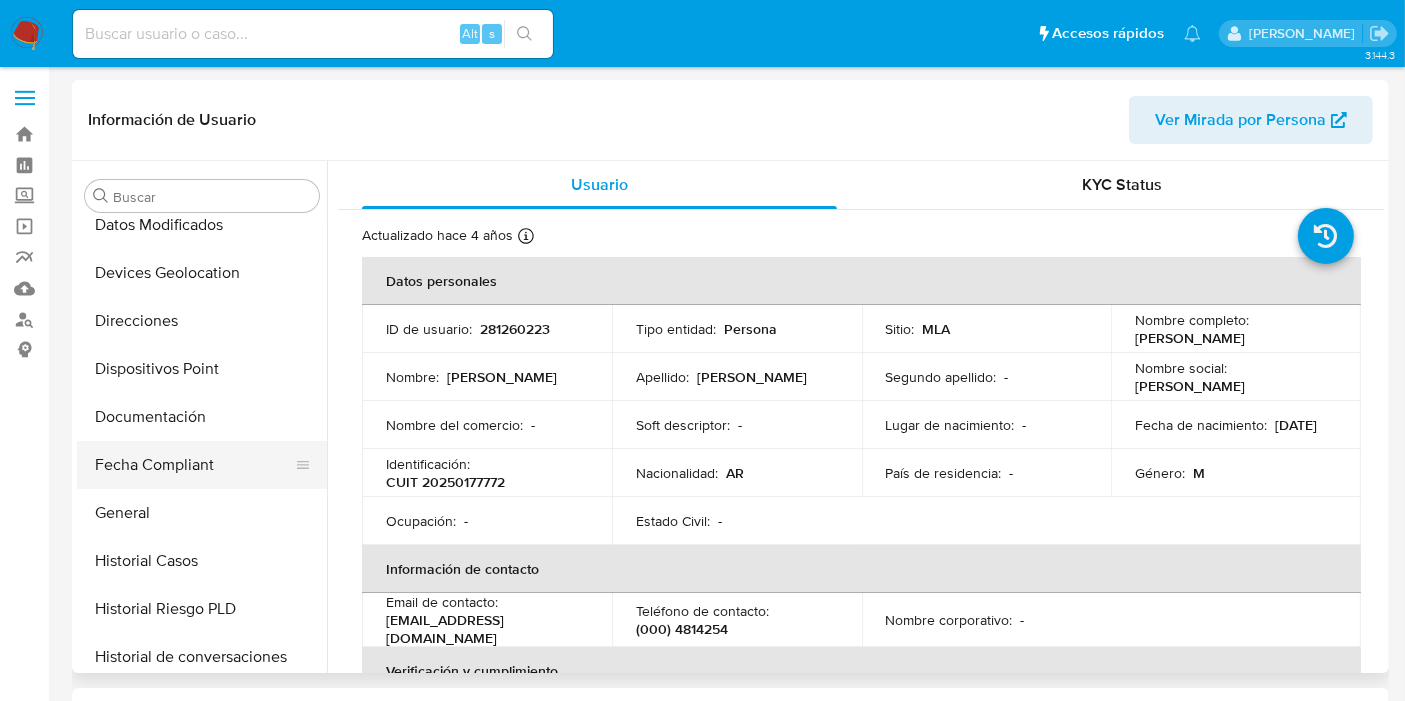 click on "Fecha Compliant" at bounding box center (194, 465) 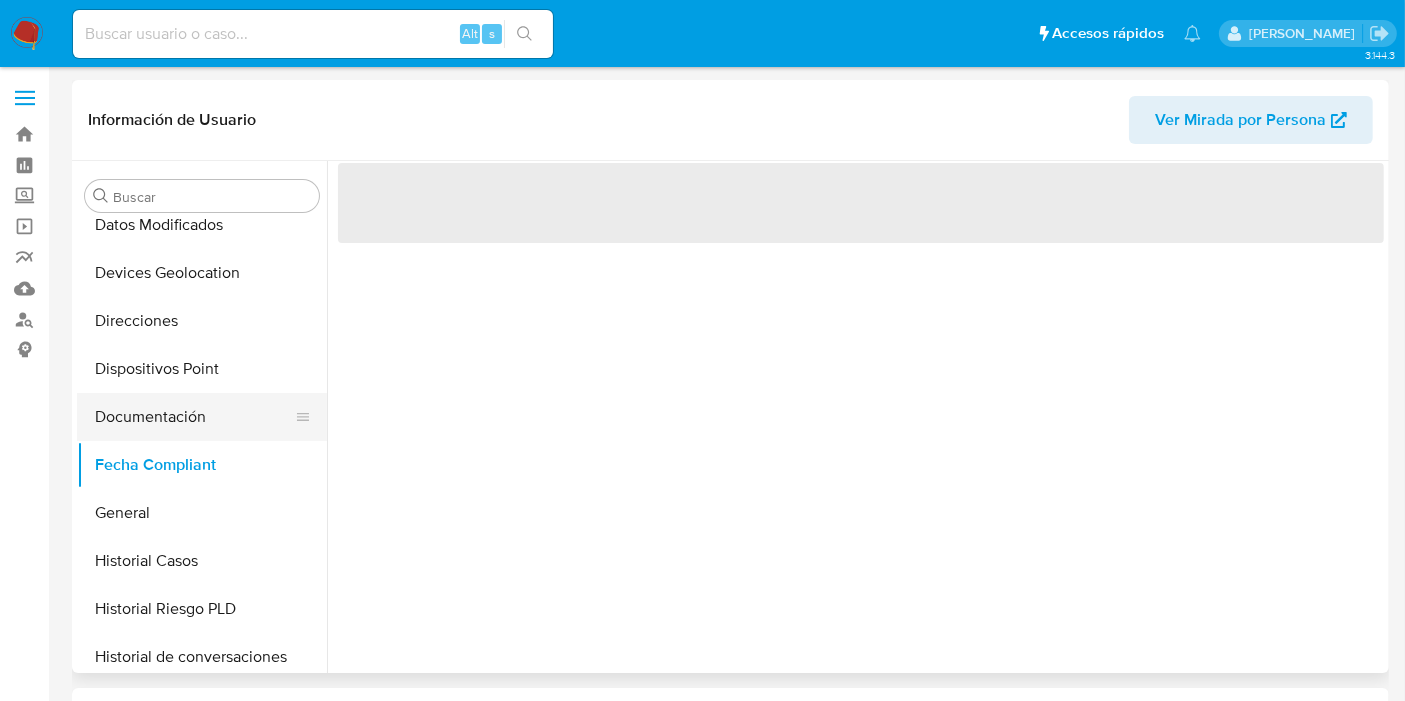 click on "Documentación" at bounding box center [194, 417] 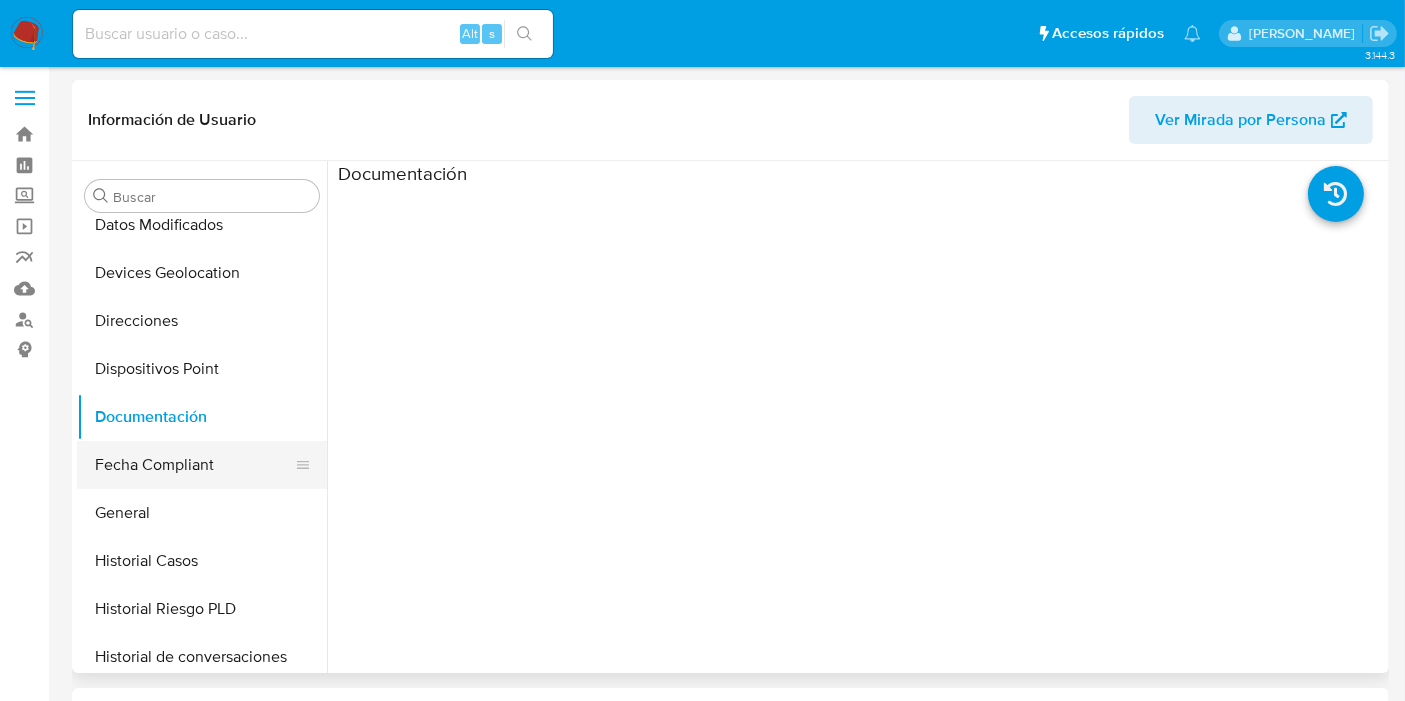 click on "Fecha Compliant" at bounding box center (194, 465) 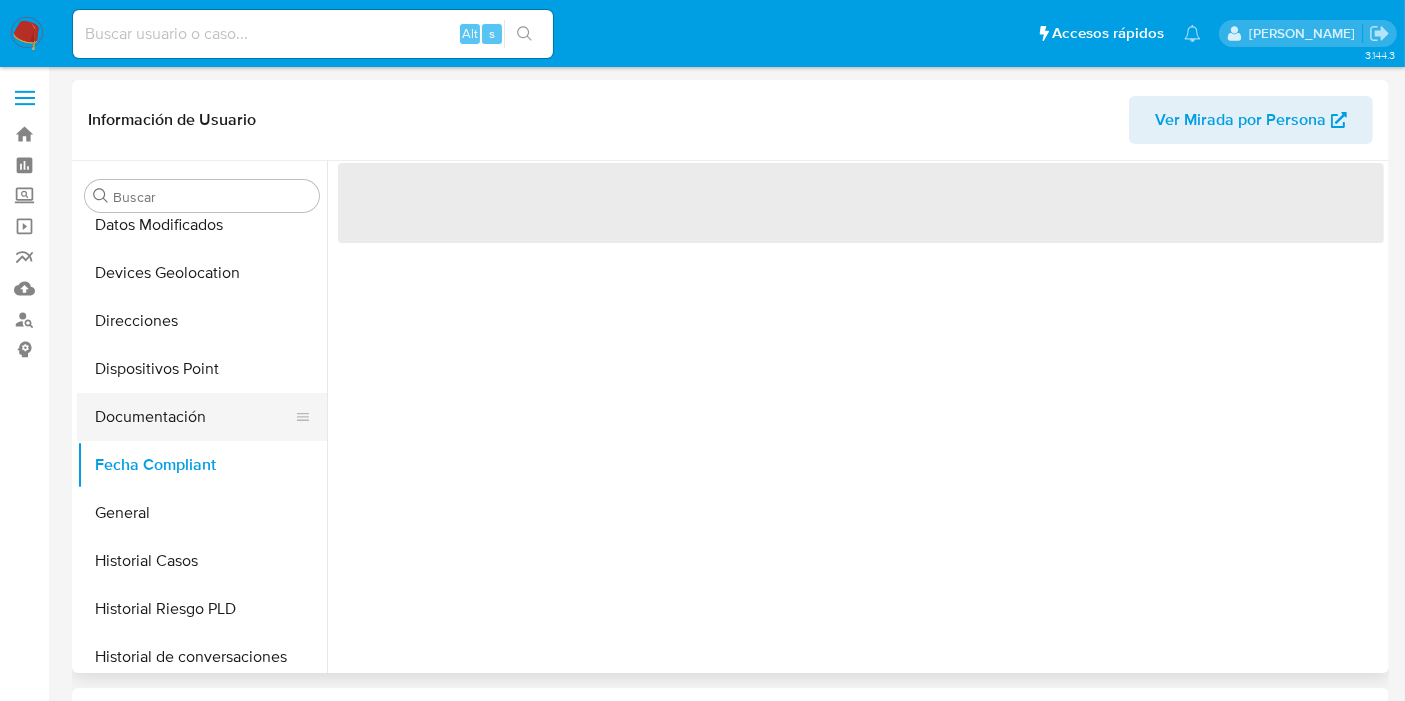 click on "Documentación" at bounding box center [194, 417] 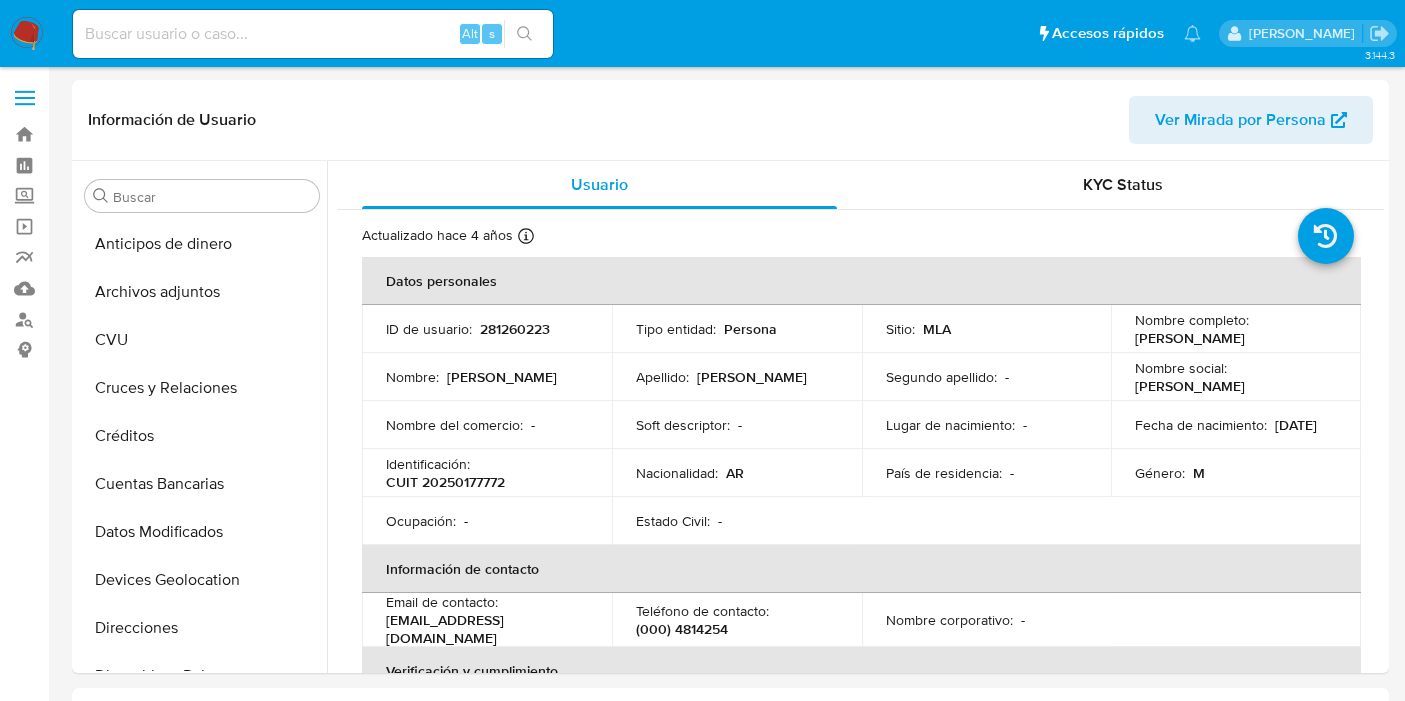 select on "10" 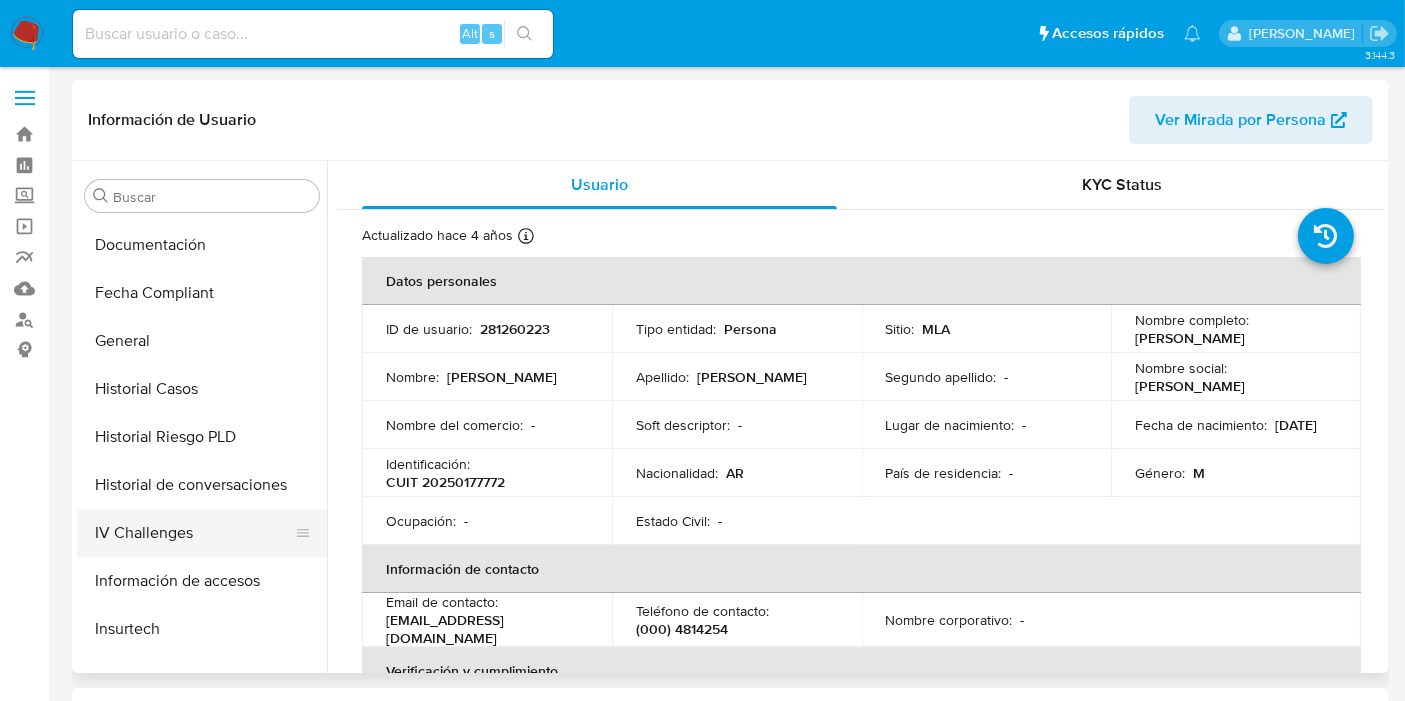 scroll, scrollTop: 476, scrollLeft: 0, axis: vertical 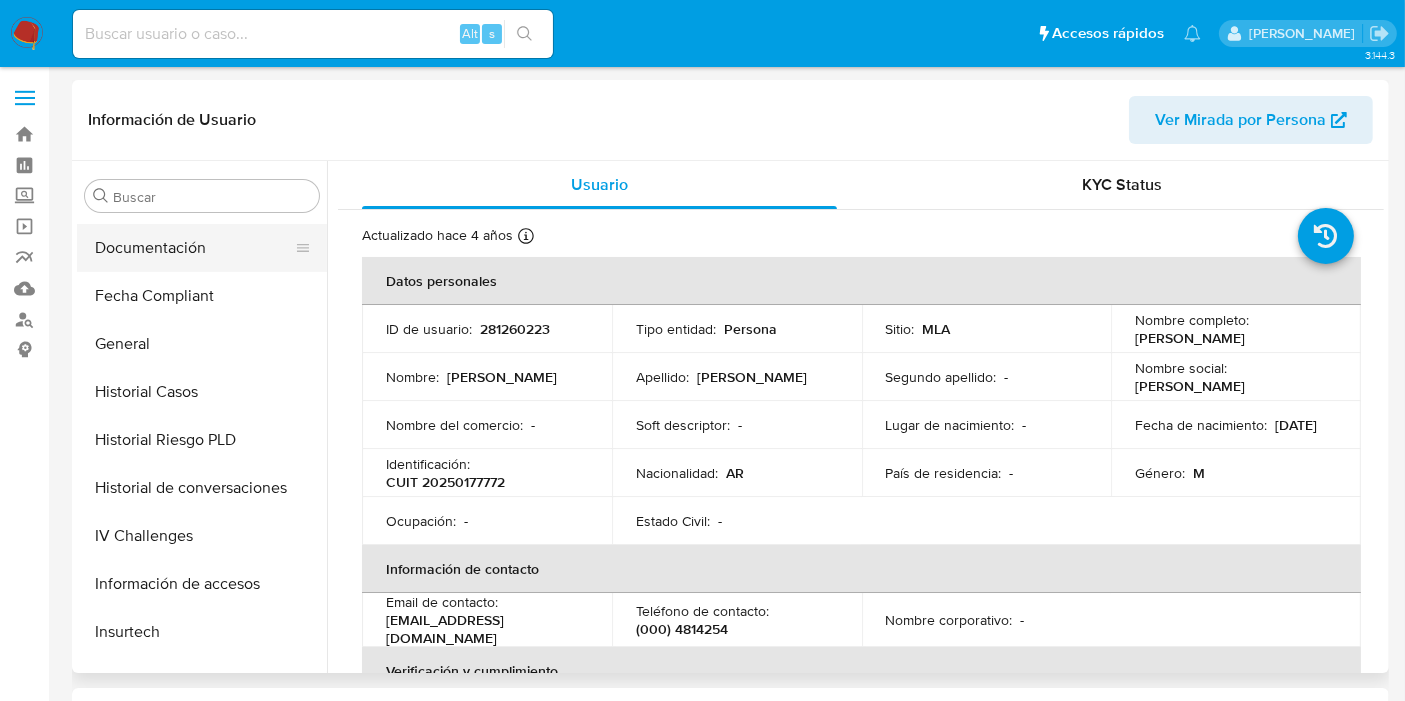 click on "Documentación" at bounding box center (194, 248) 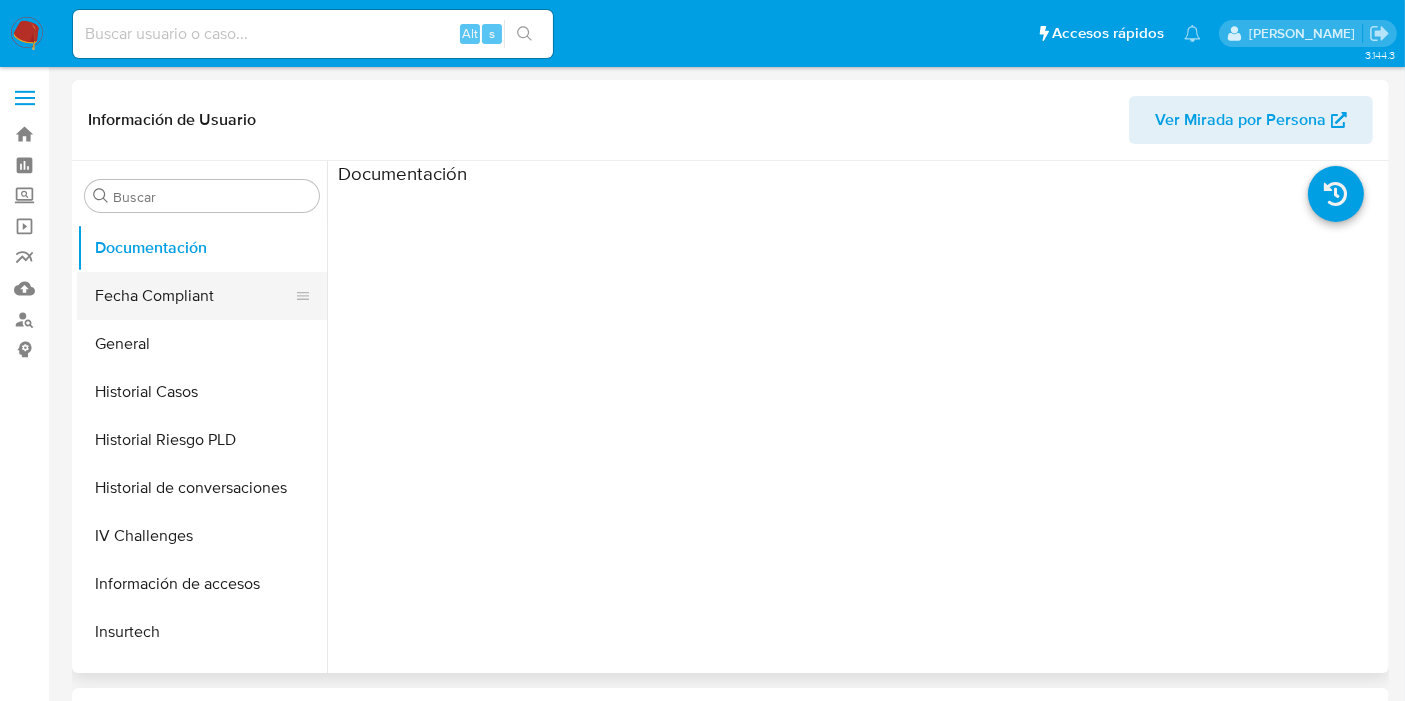click on "Fecha Compliant" at bounding box center (194, 296) 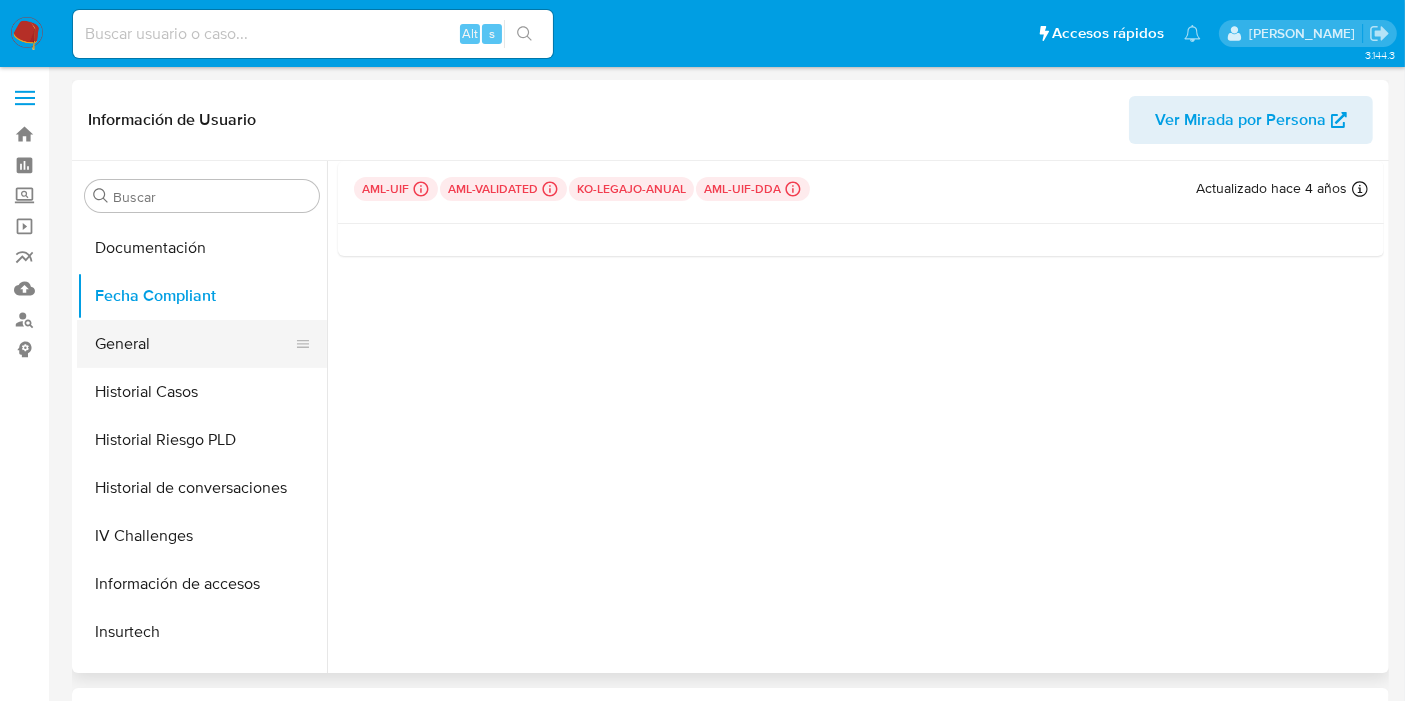 click on "General" at bounding box center (194, 344) 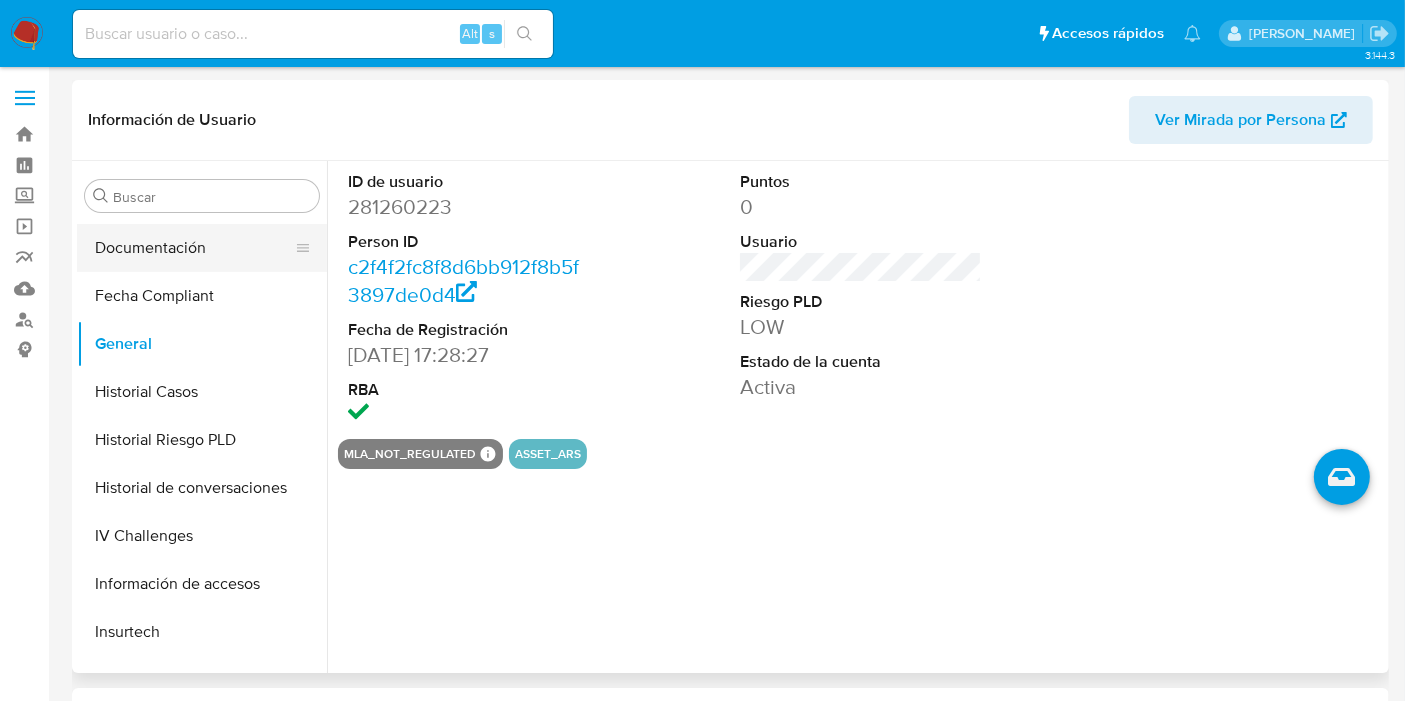 click on "Documentación" at bounding box center (194, 248) 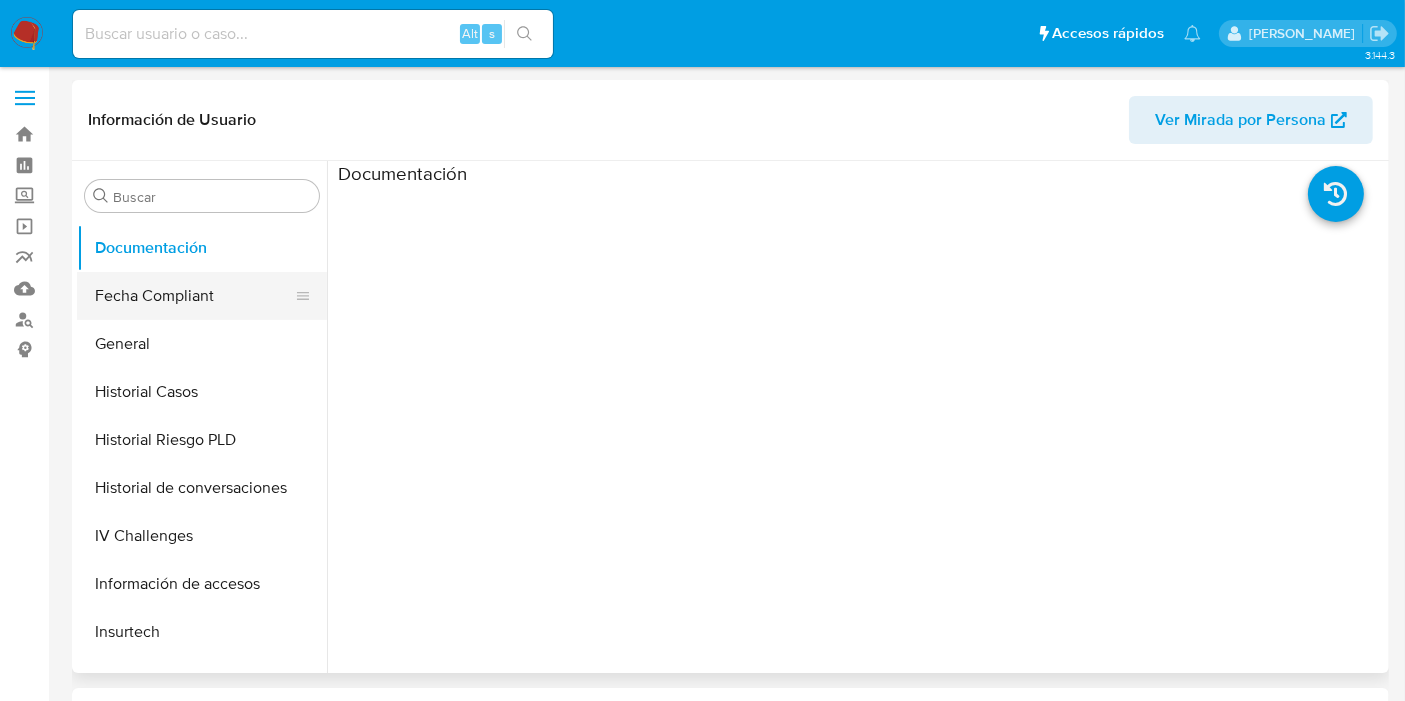 click on "Fecha Compliant" at bounding box center [194, 296] 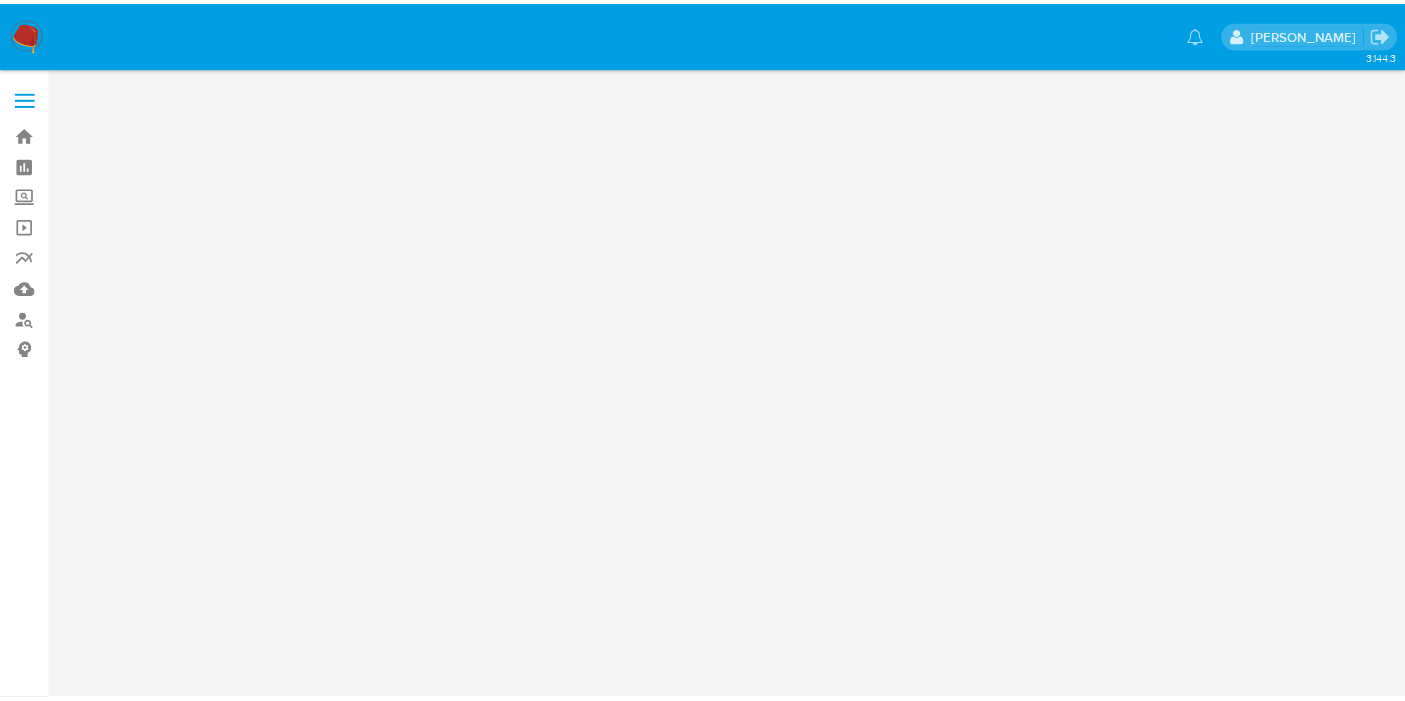 scroll, scrollTop: 0, scrollLeft: 0, axis: both 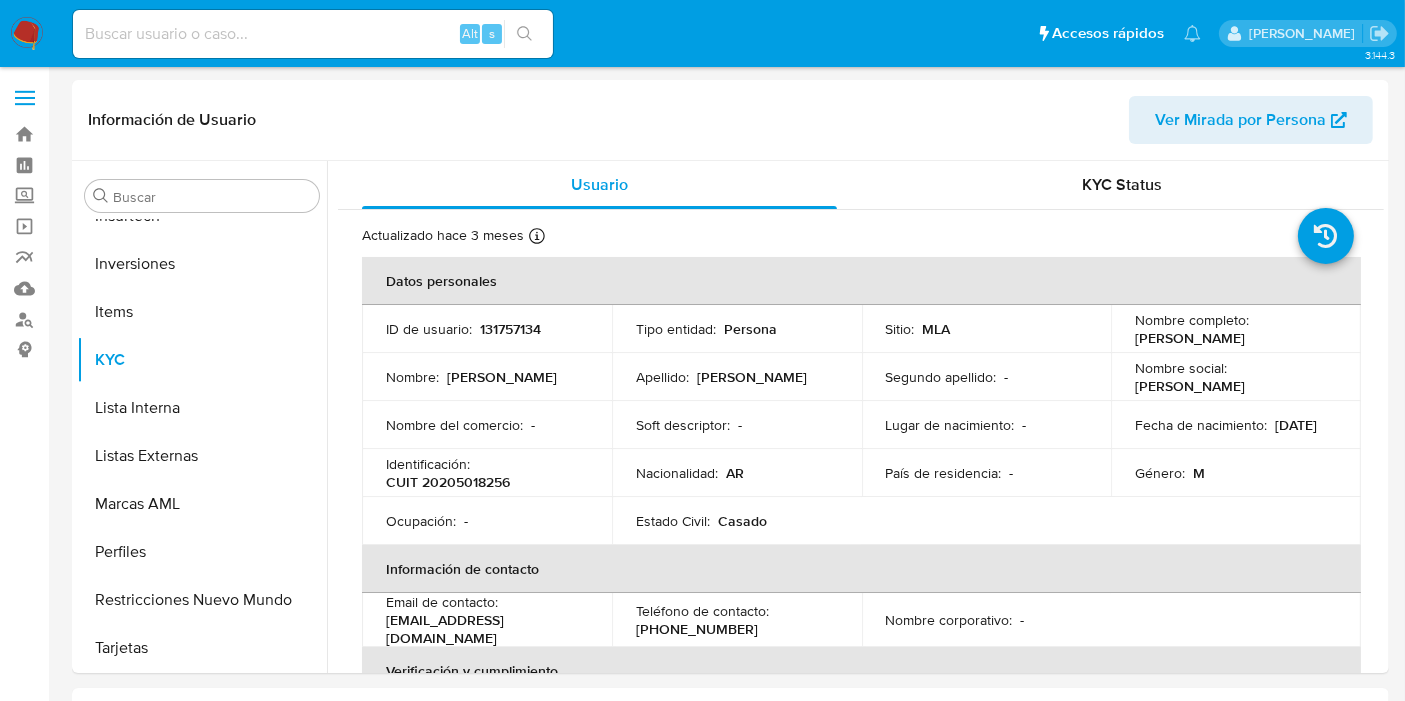 select on "10" 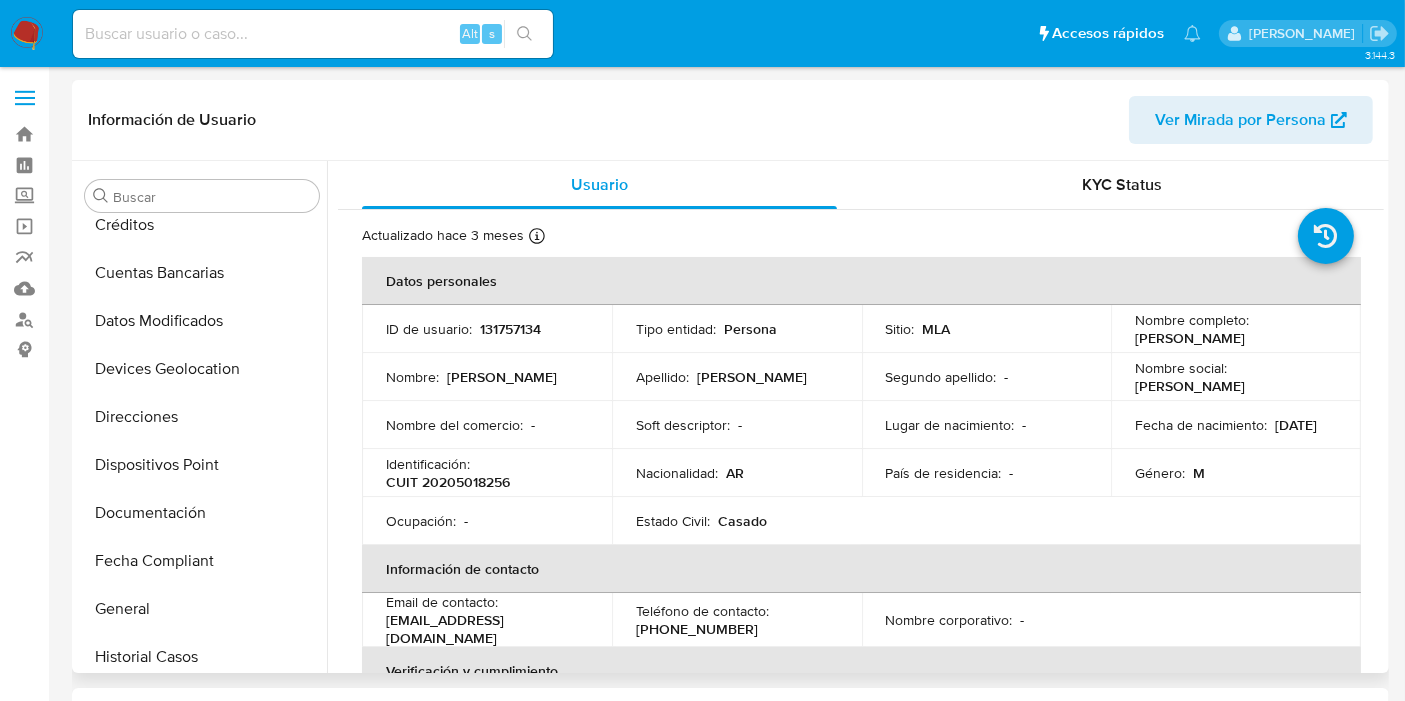 scroll, scrollTop: 188, scrollLeft: 0, axis: vertical 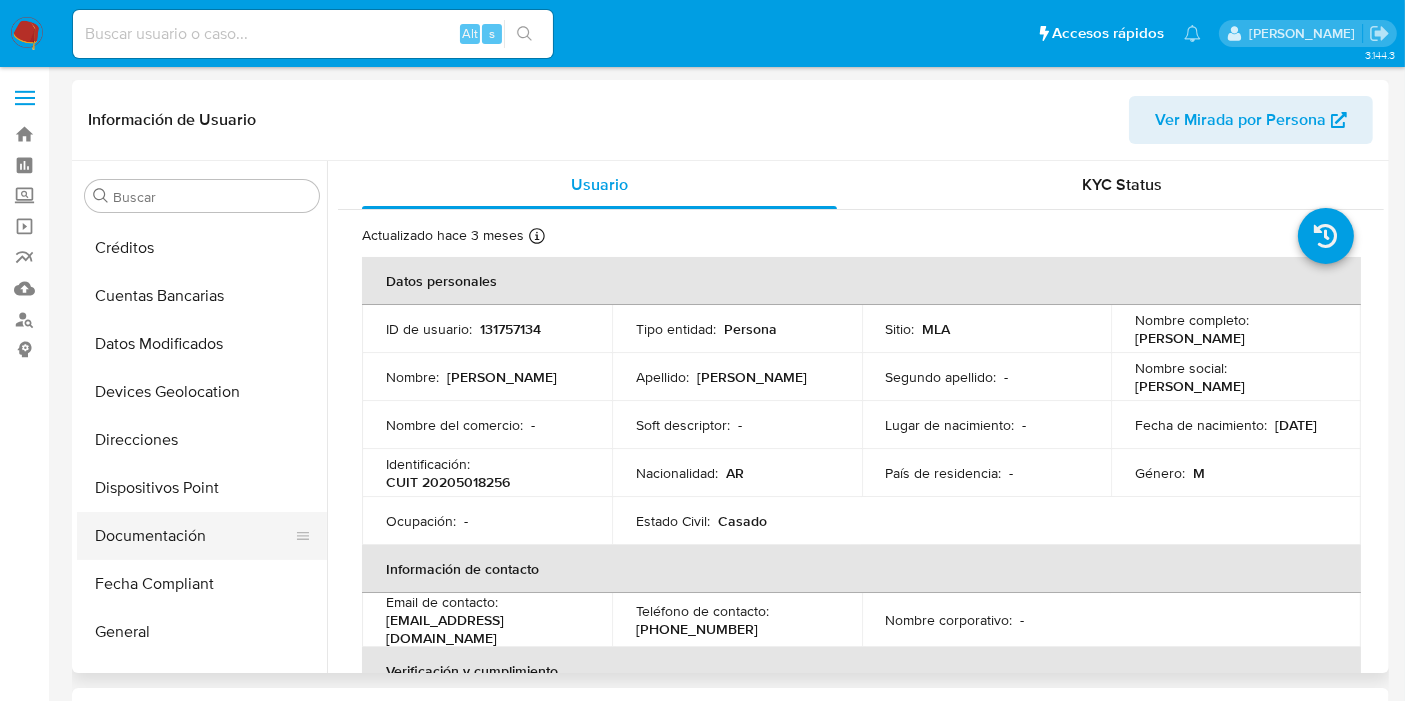 click on "Documentación" at bounding box center (194, 536) 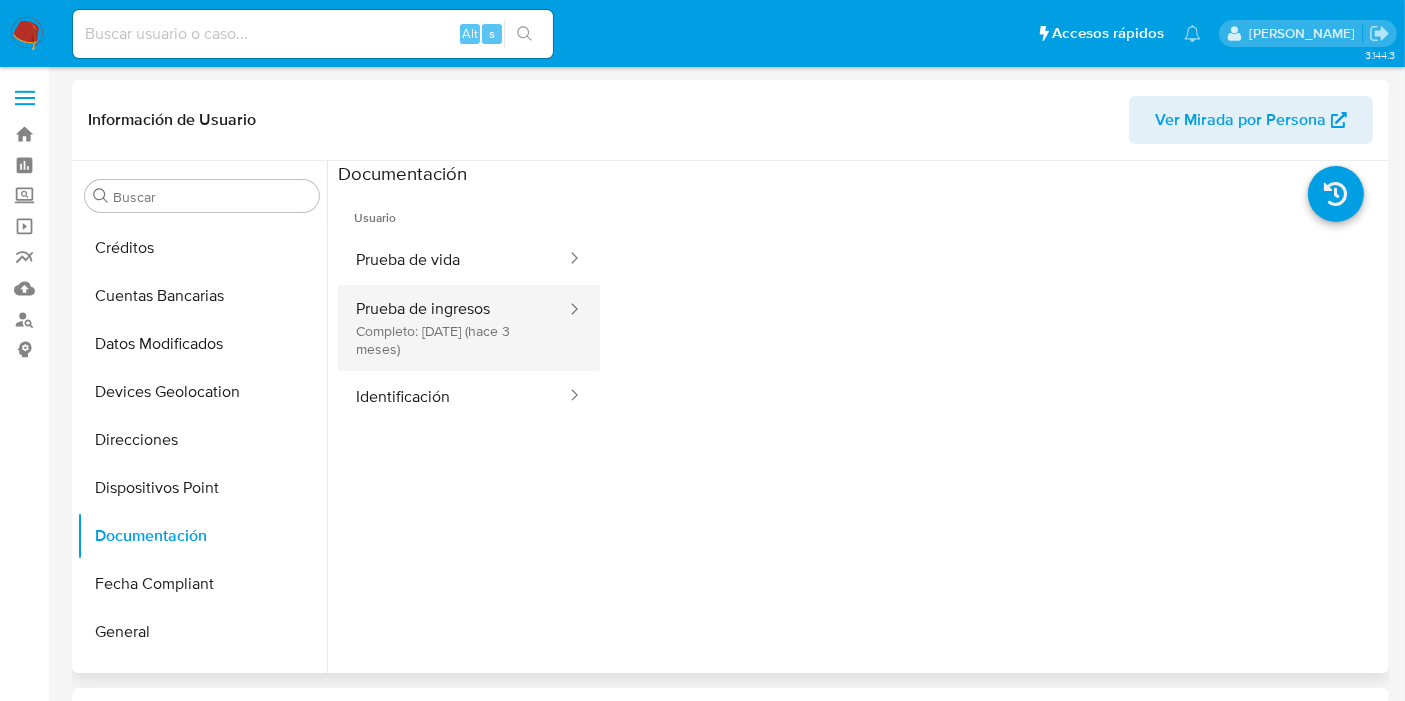 click on "Prueba de ingresos Completo: 28/03/2025 (hace 3 meses)" at bounding box center (453, 328) 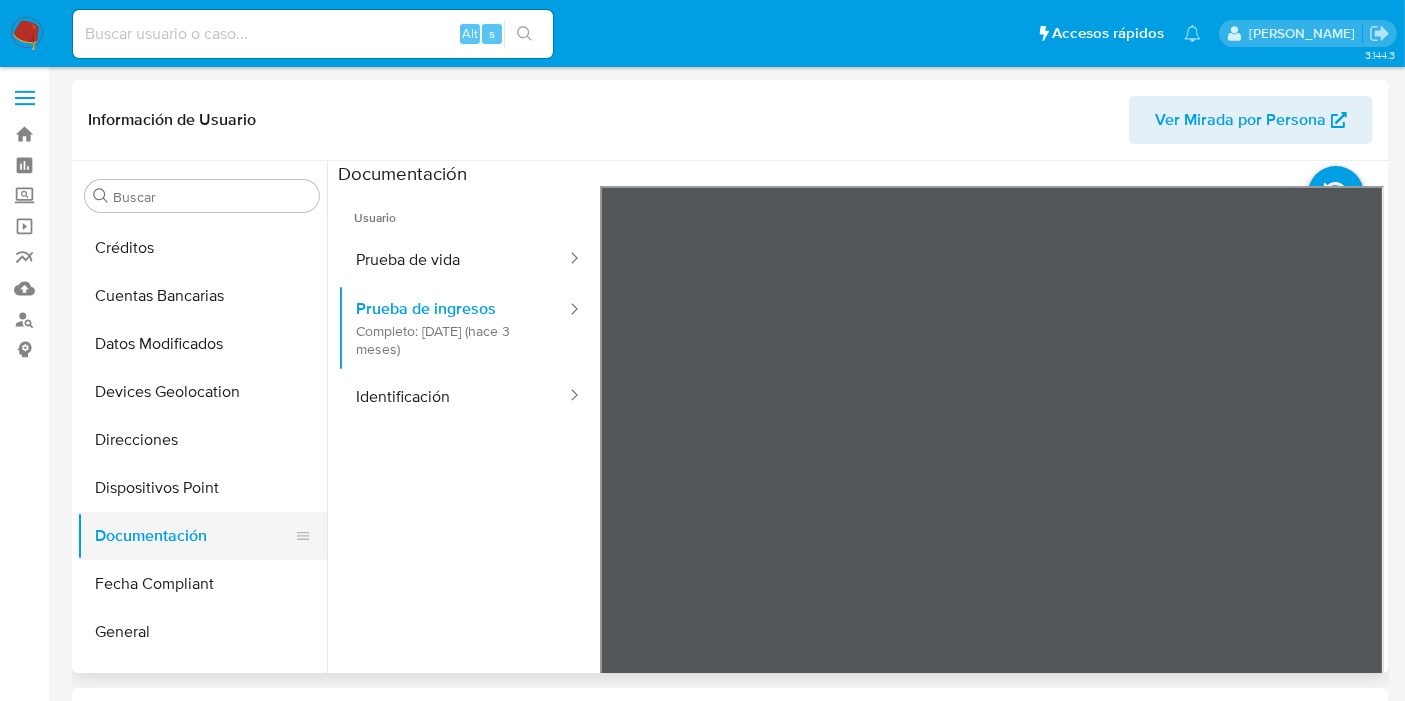scroll, scrollTop: 0, scrollLeft: 0, axis: both 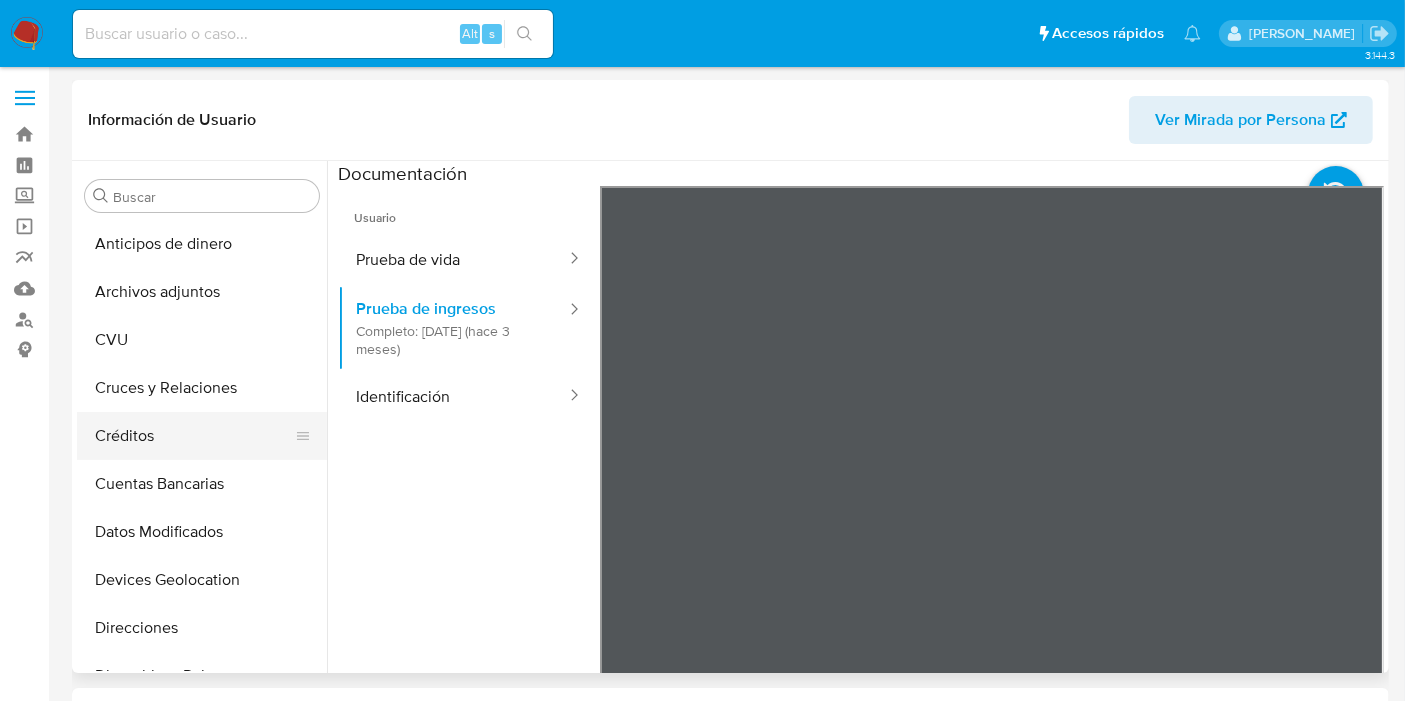 click on "Créditos" at bounding box center (194, 436) 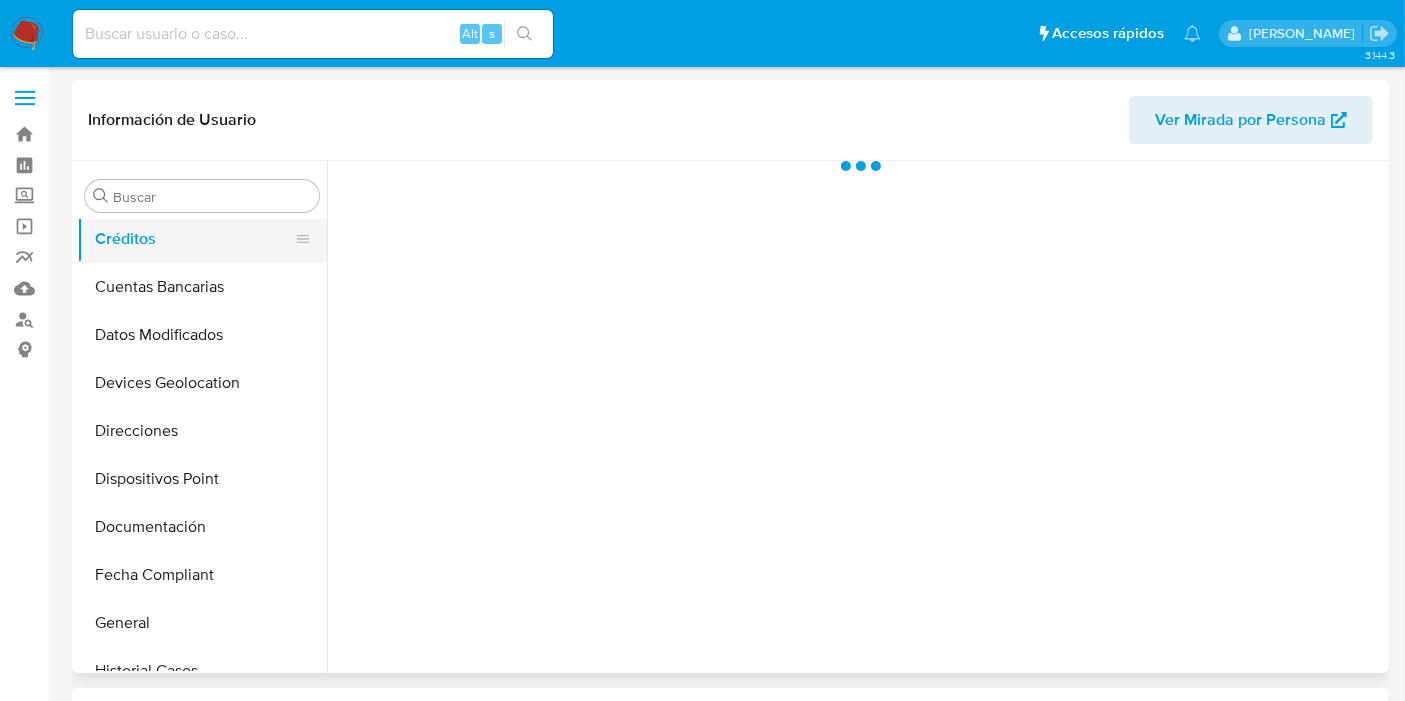 scroll, scrollTop: 197, scrollLeft: 0, axis: vertical 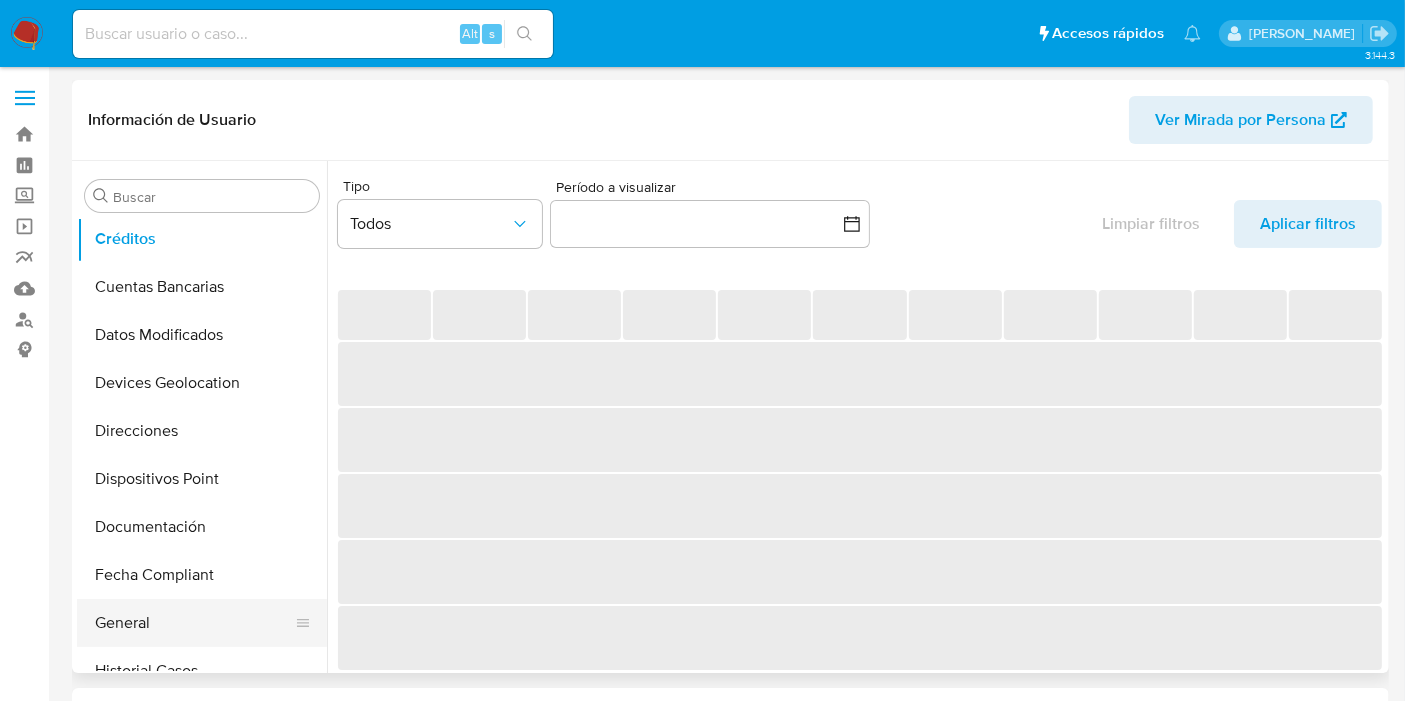 click on "General" at bounding box center (194, 623) 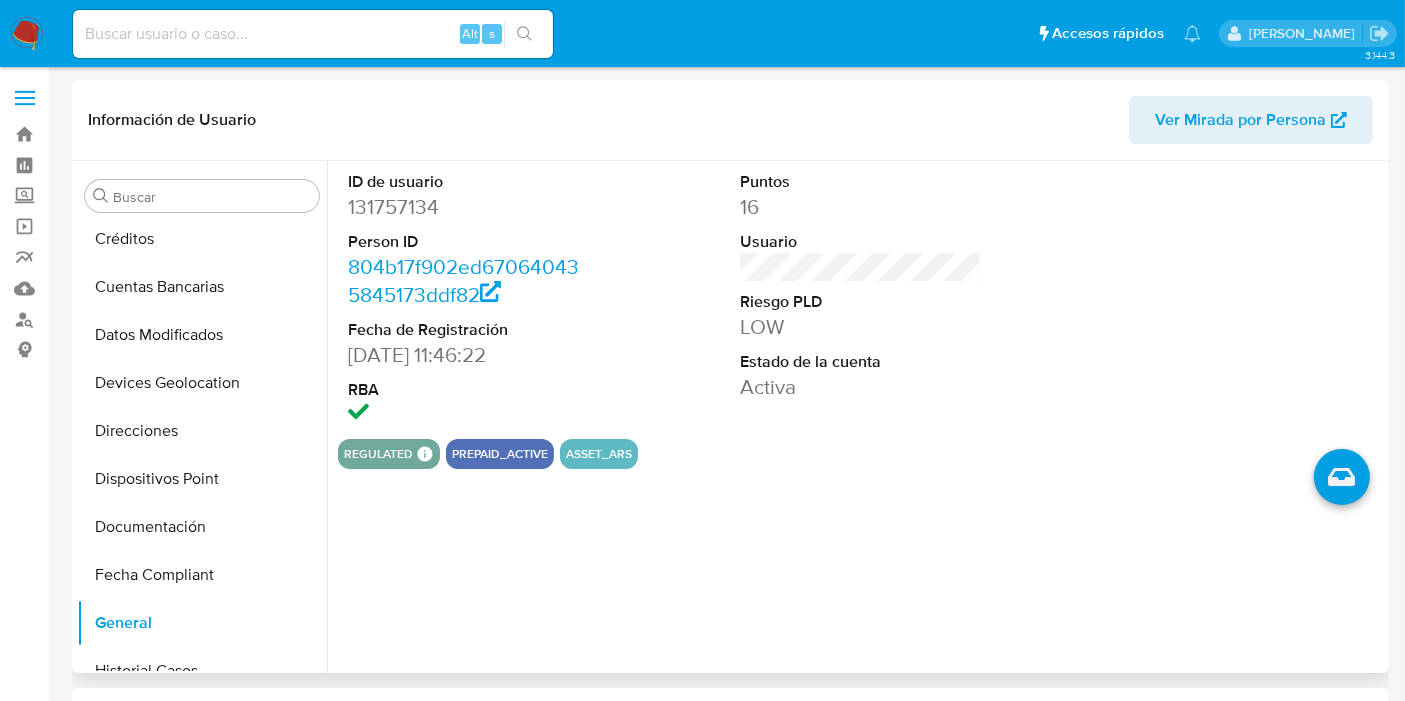 click on "131757134" at bounding box center [469, 207] 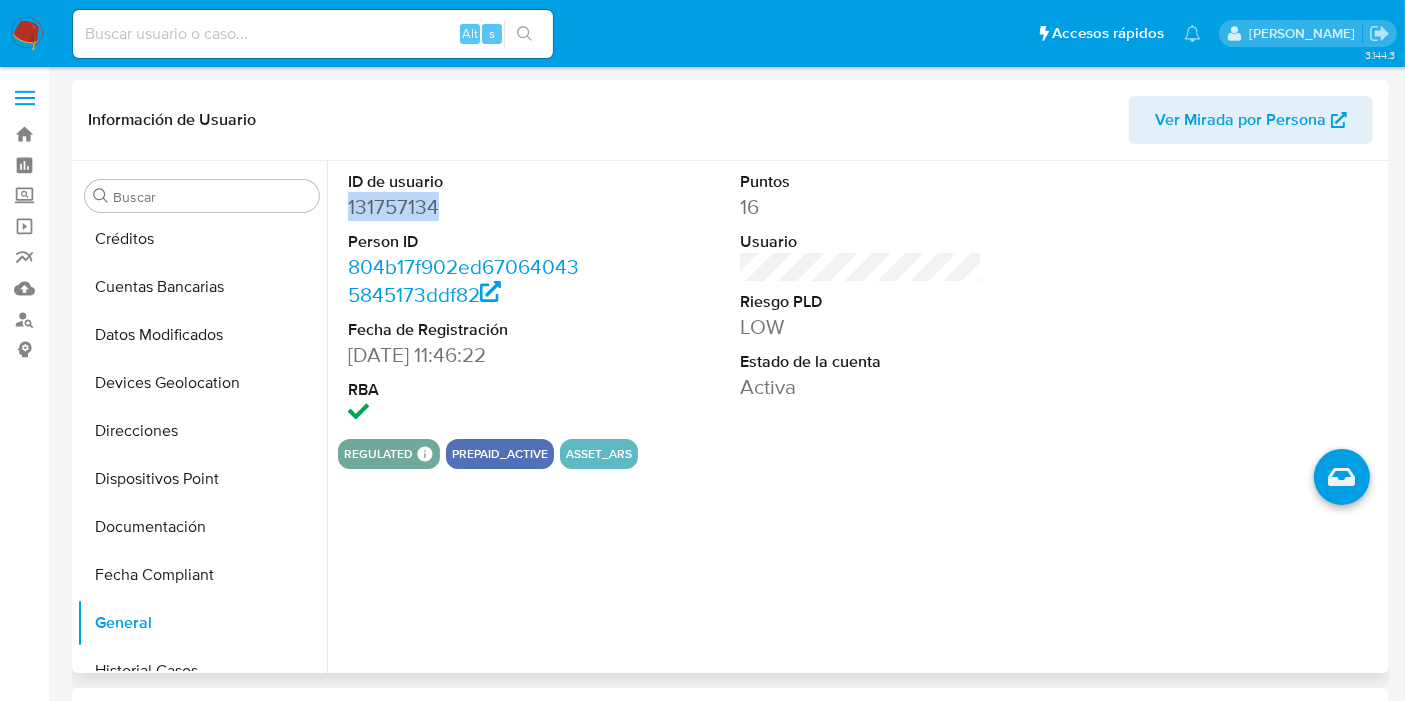 click on "131757134" at bounding box center (469, 207) 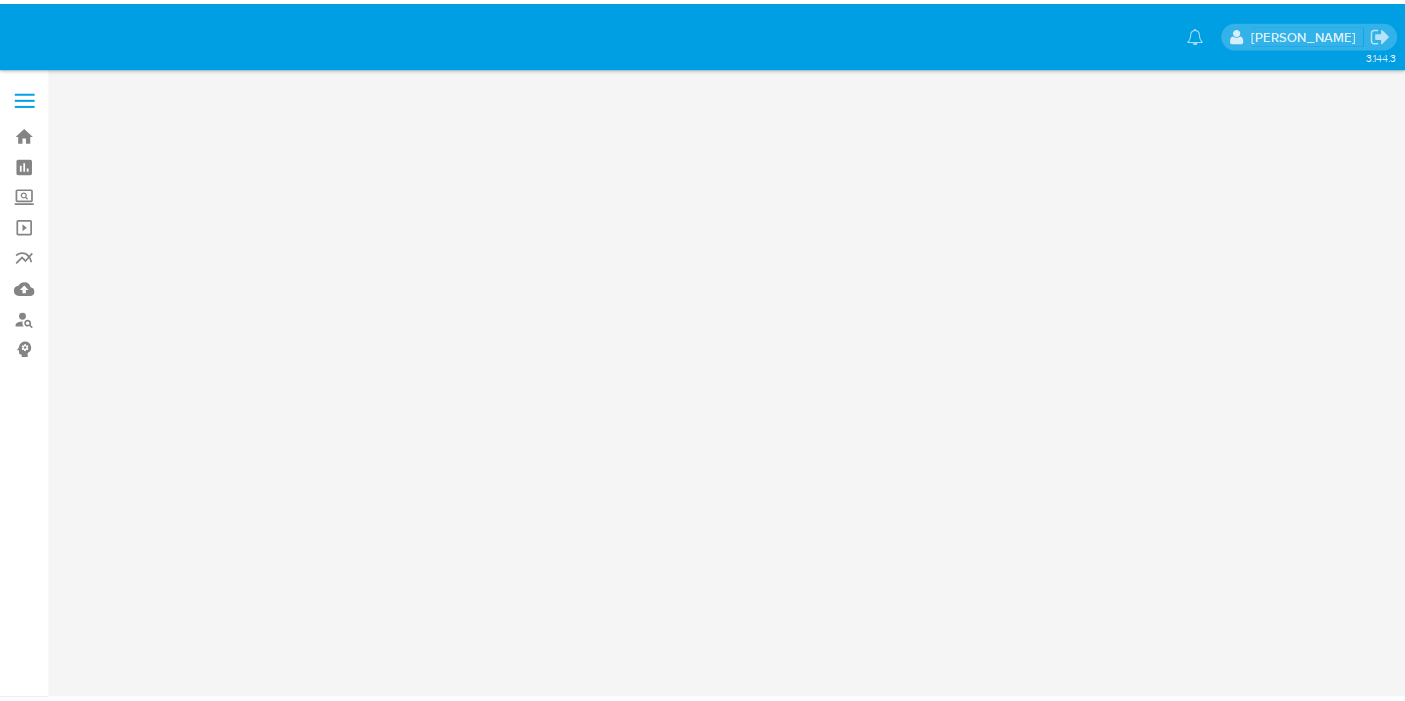scroll, scrollTop: 0, scrollLeft: 0, axis: both 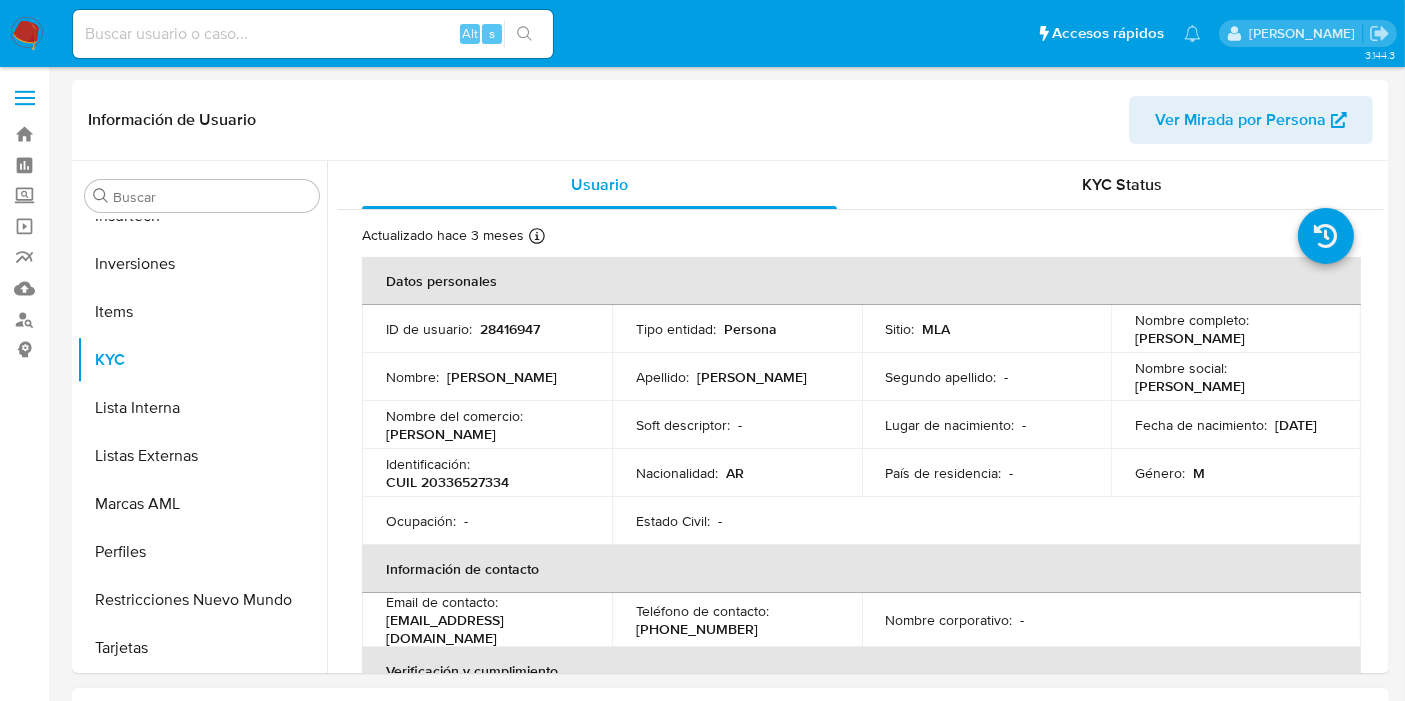 select on "10" 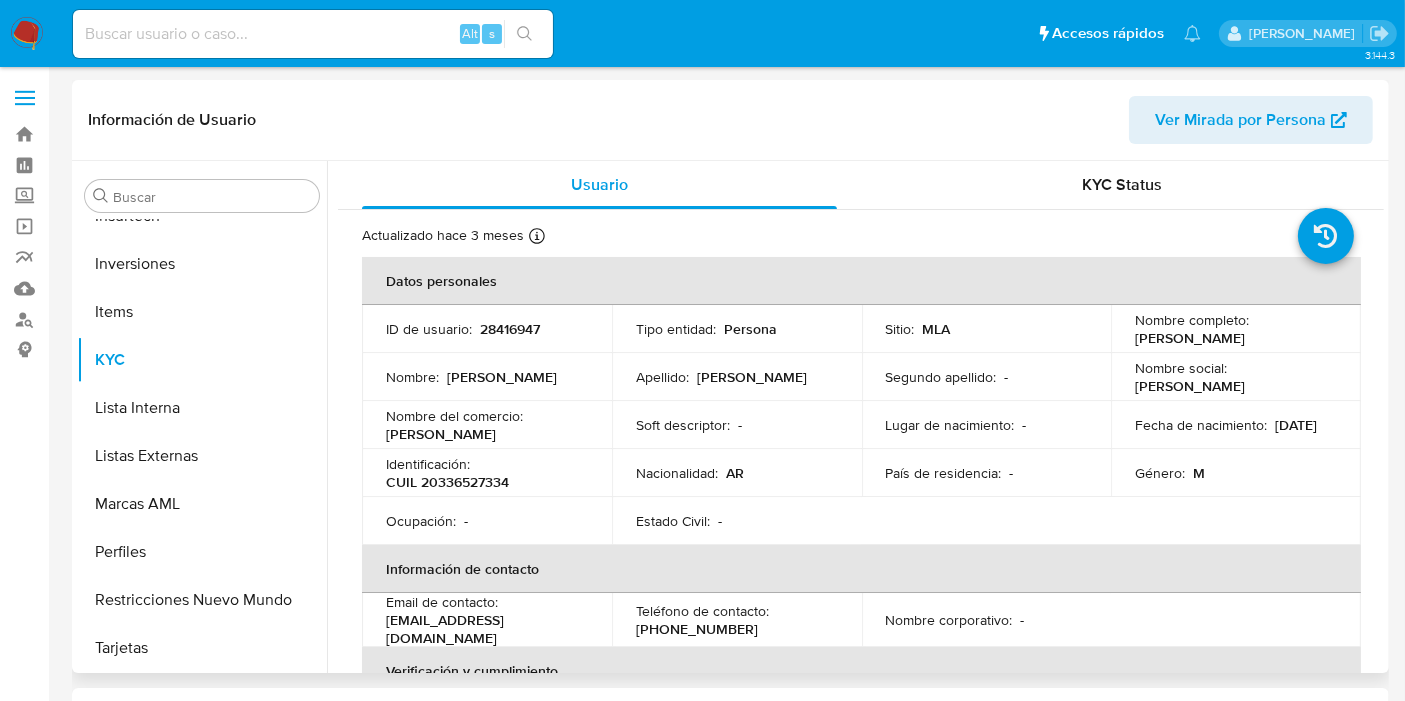 scroll, scrollTop: 444, scrollLeft: 0, axis: vertical 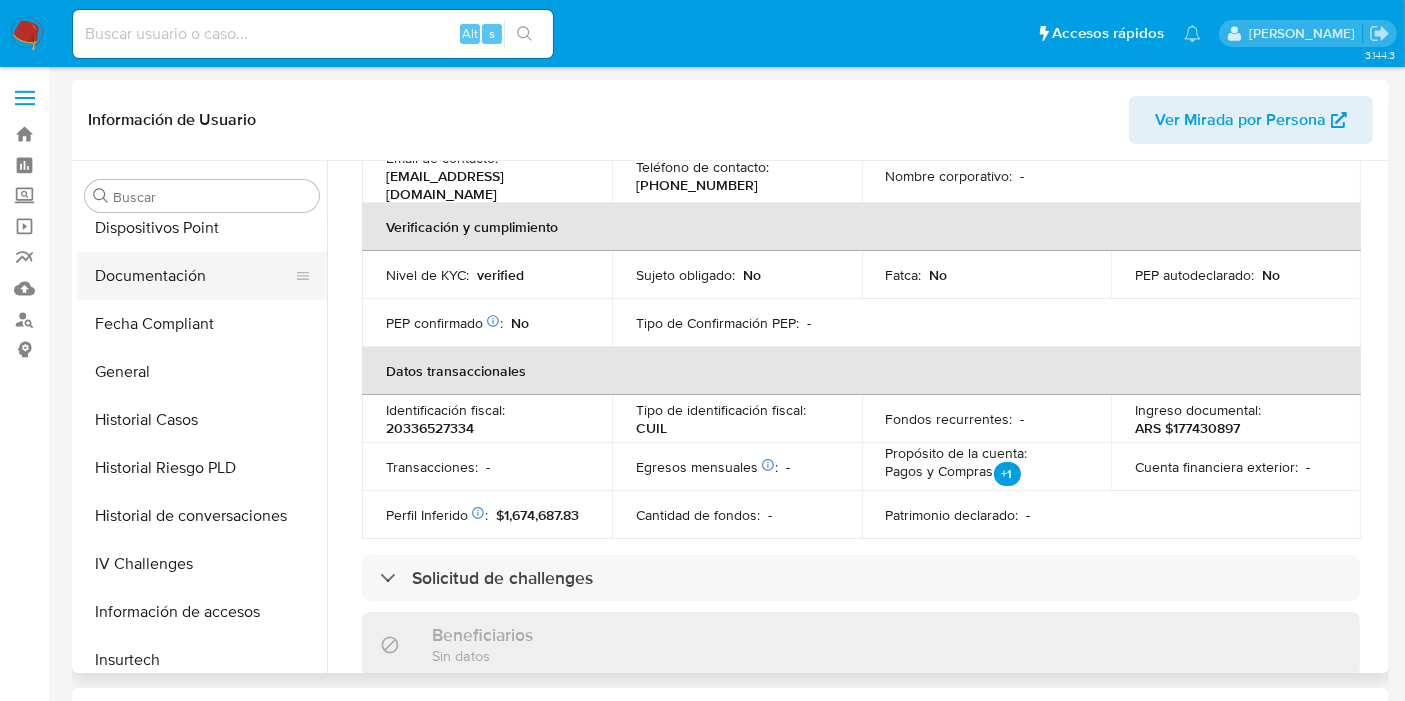 click on "Documentación" at bounding box center [194, 276] 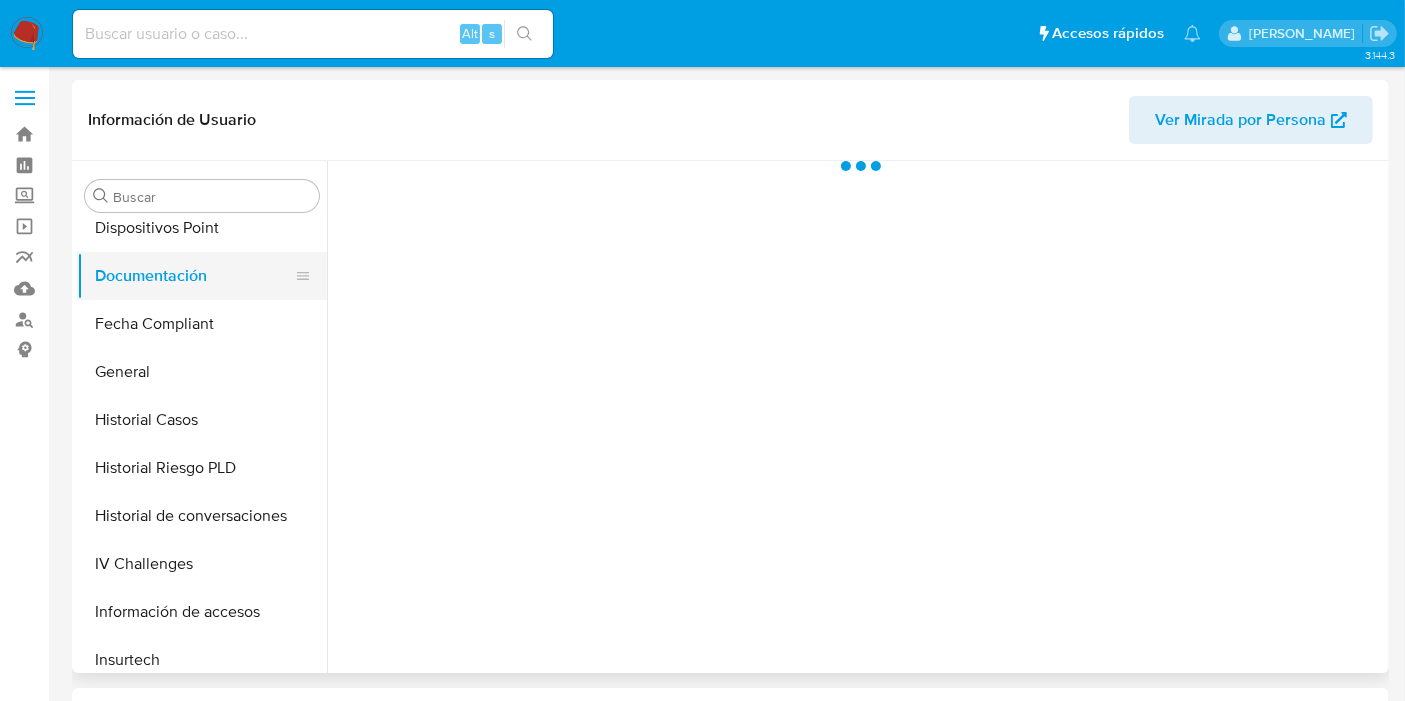 scroll, scrollTop: 0, scrollLeft: 0, axis: both 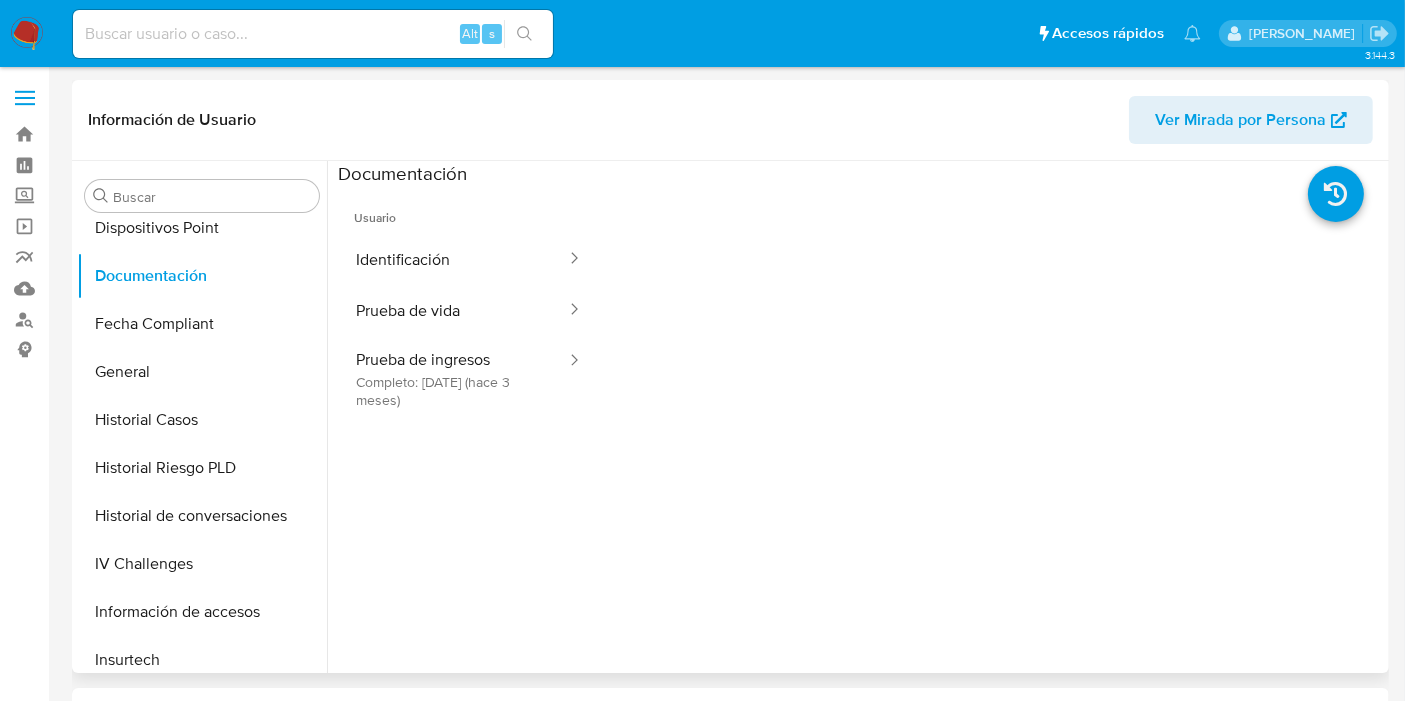 type 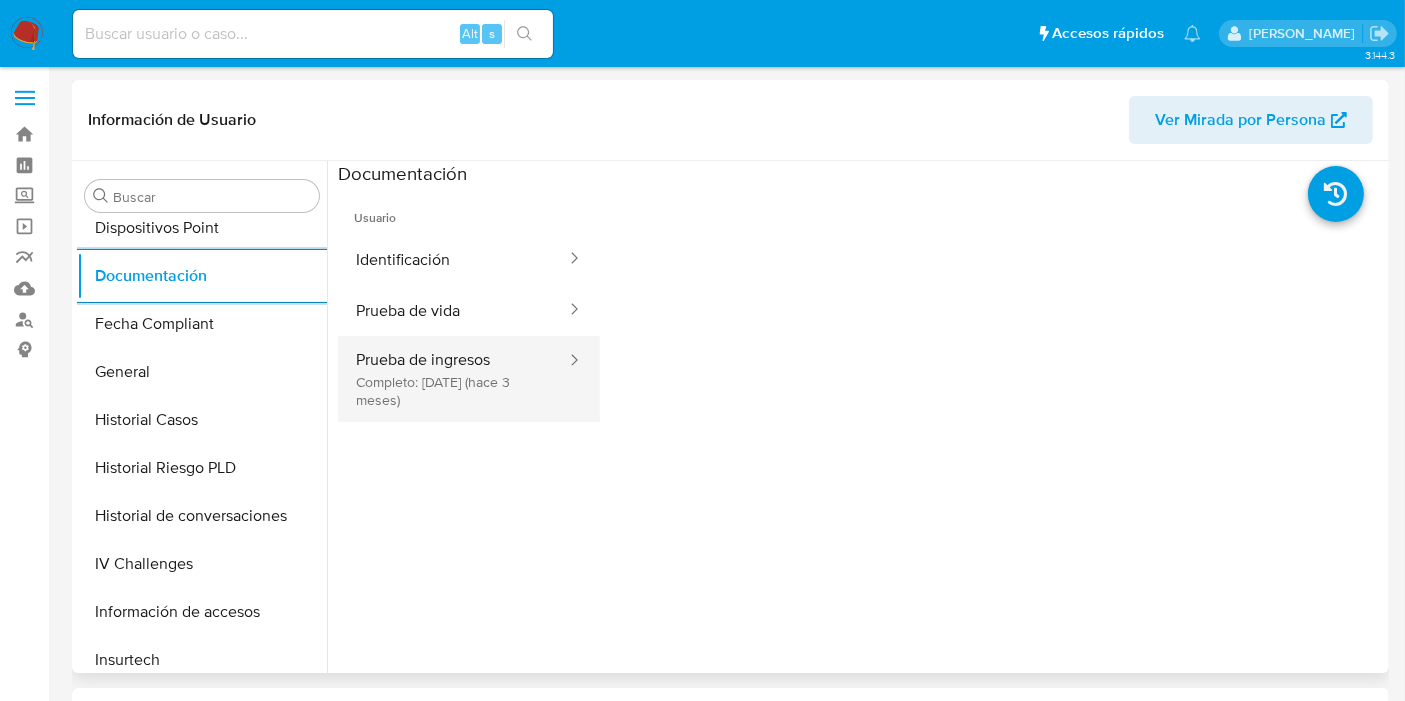 click on "Prueba de ingresos Completo: 15/04/2025 (hace 3 meses)" at bounding box center (453, 379) 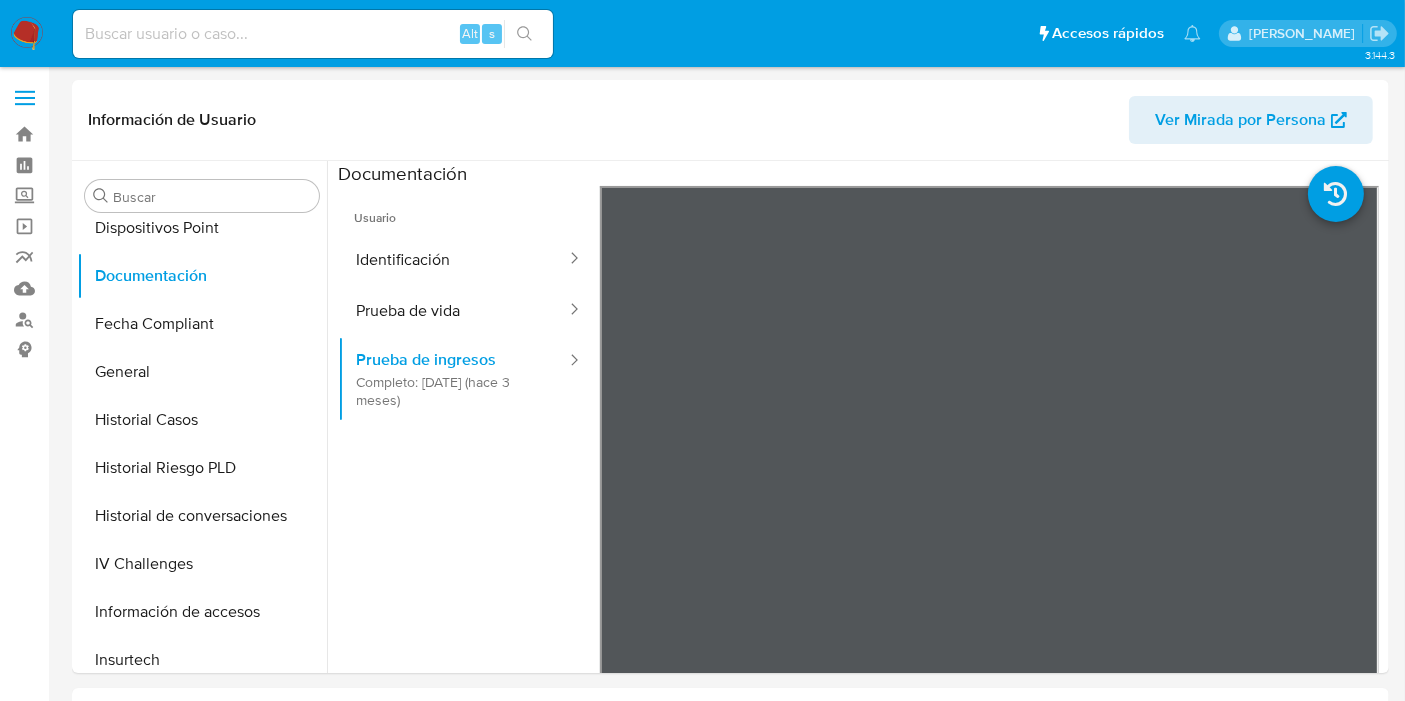 scroll, scrollTop: 1, scrollLeft: 0, axis: vertical 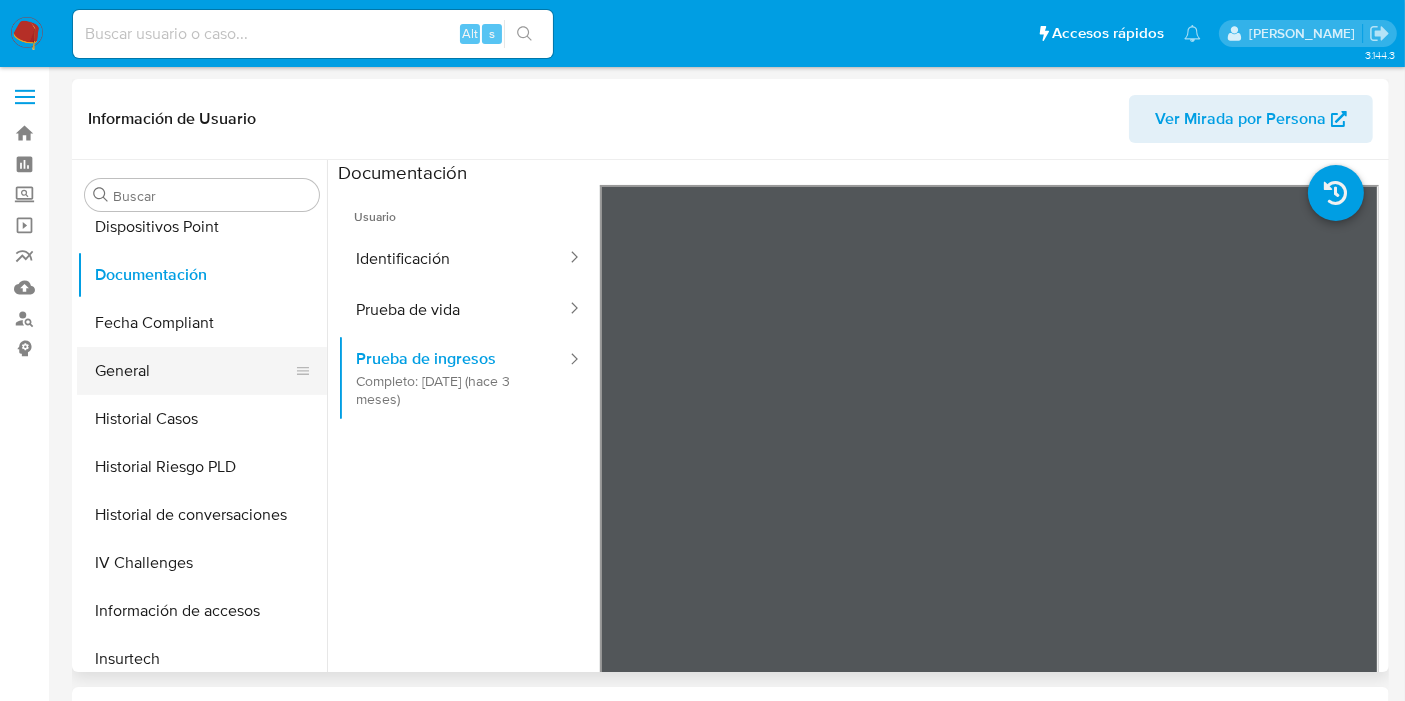 click on "General" at bounding box center [194, 371] 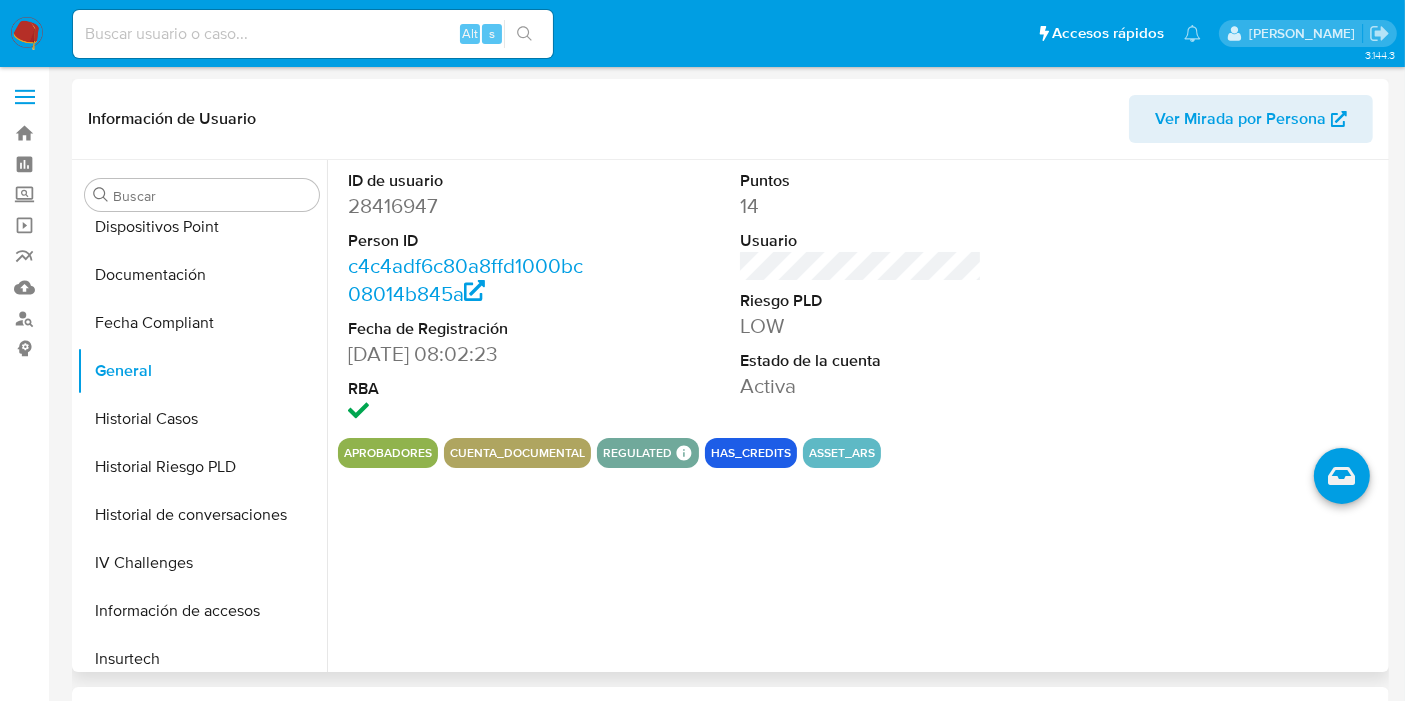 click on "28416947" at bounding box center [469, 206] 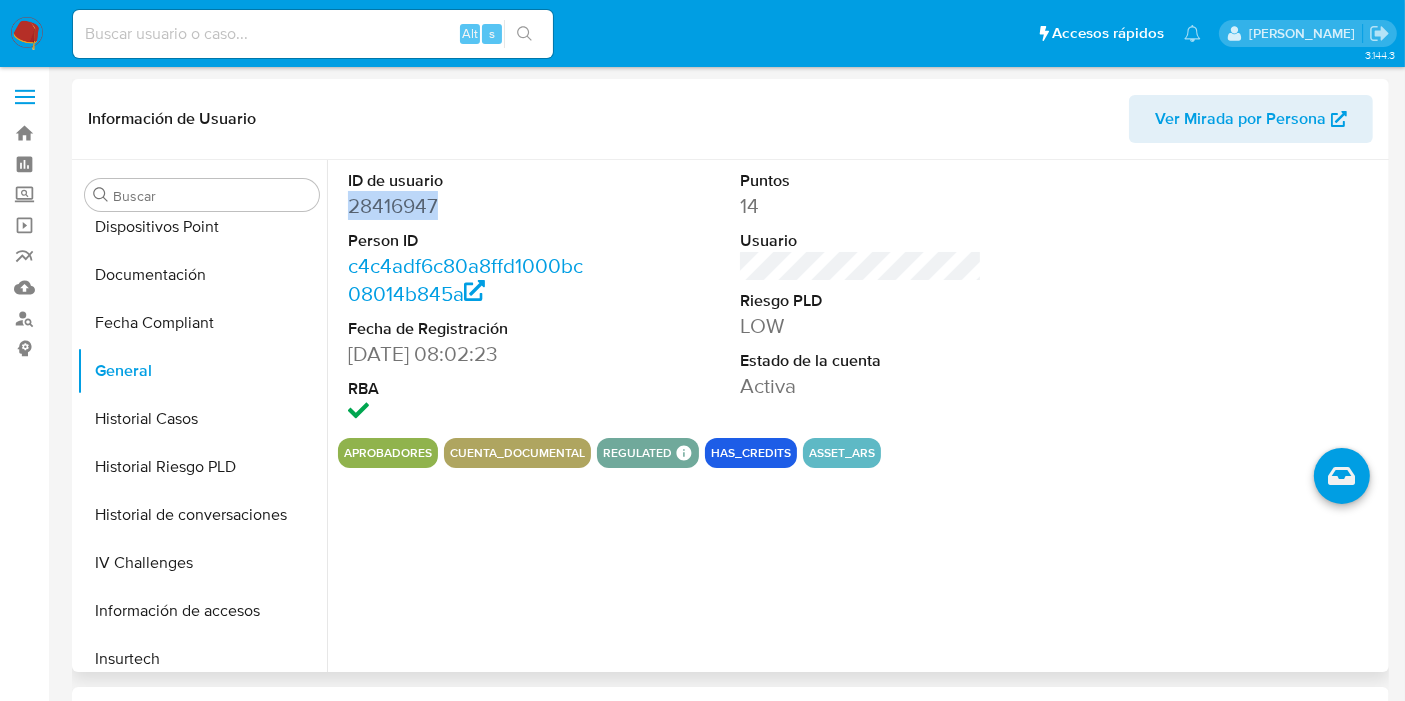click on "28416947" at bounding box center [469, 206] 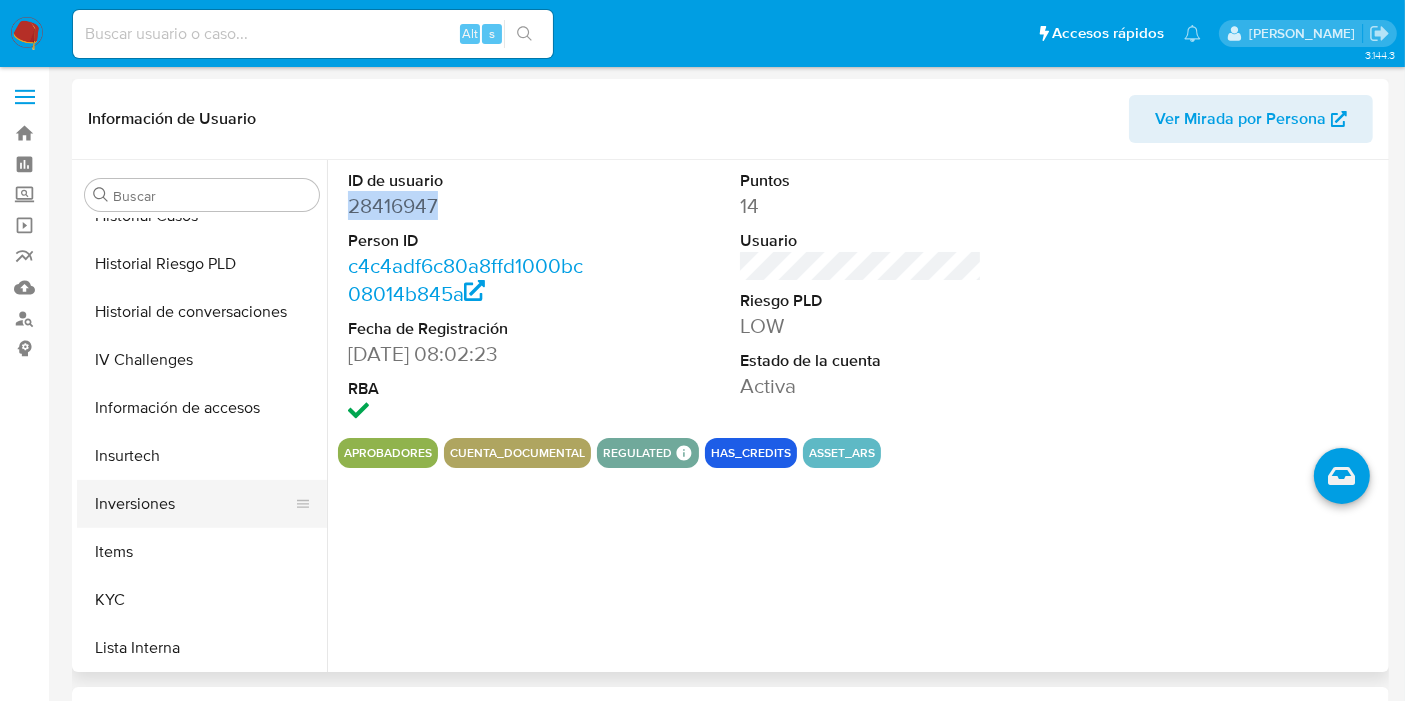 scroll, scrollTop: 718, scrollLeft: 0, axis: vertical 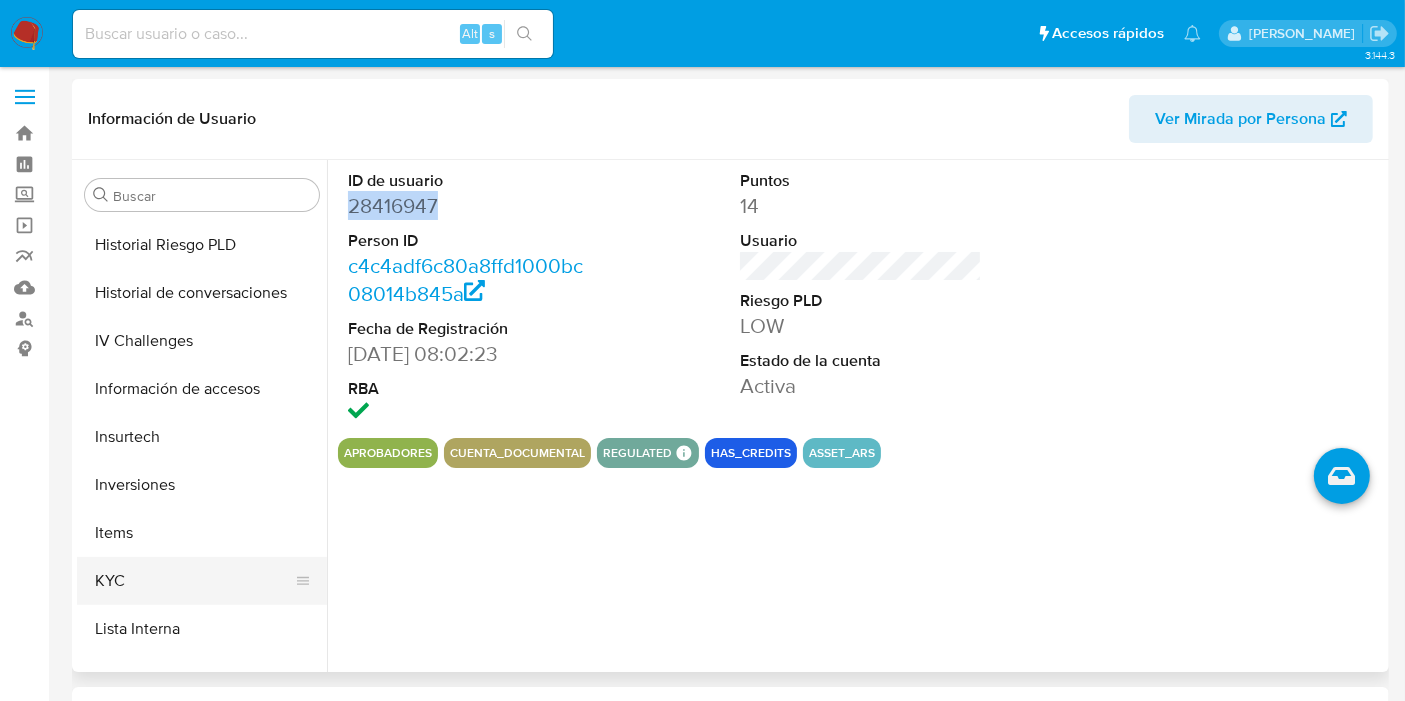 click on "KYC" at bounding box center (194, 581) 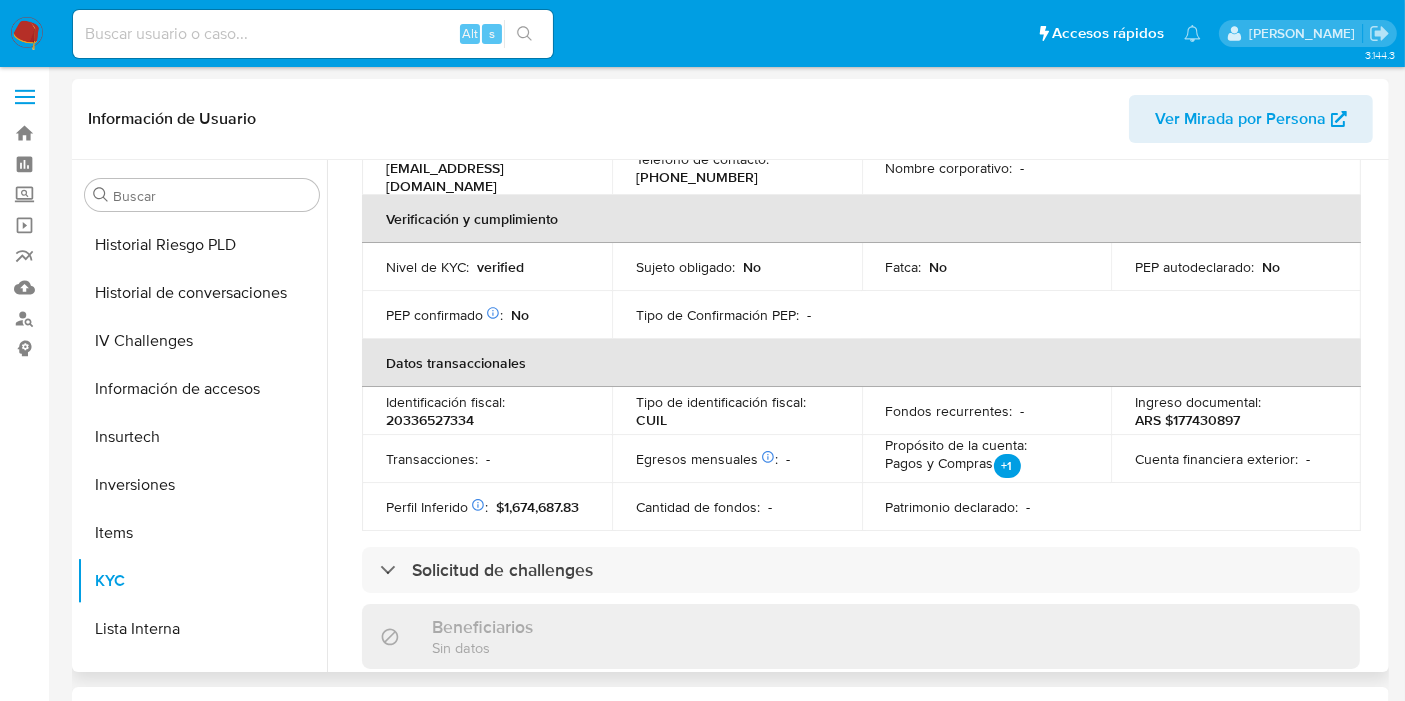 scroll, scrollTop: 555, scrollLeft: 0, axis: vertical 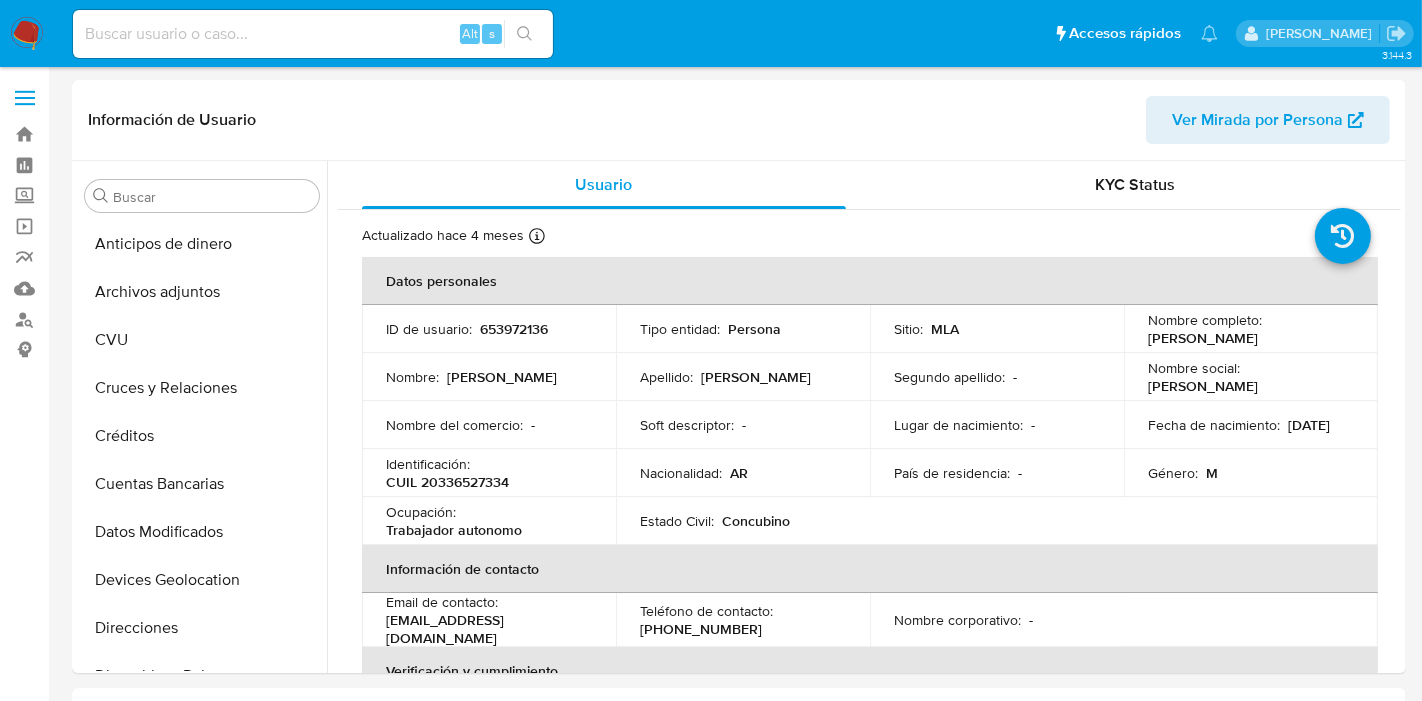 select on "10" 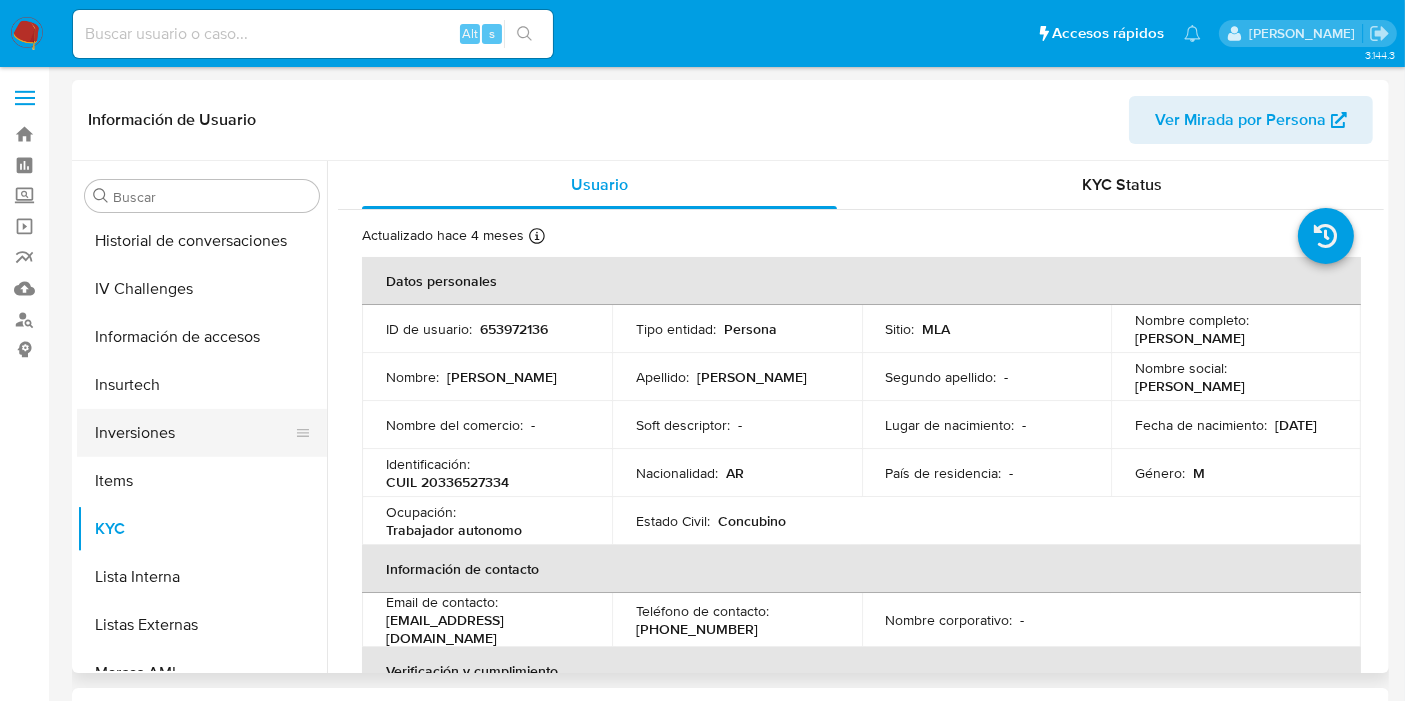 scroll, scrollTop: 448, scrollLeft: 0, axis: vertical 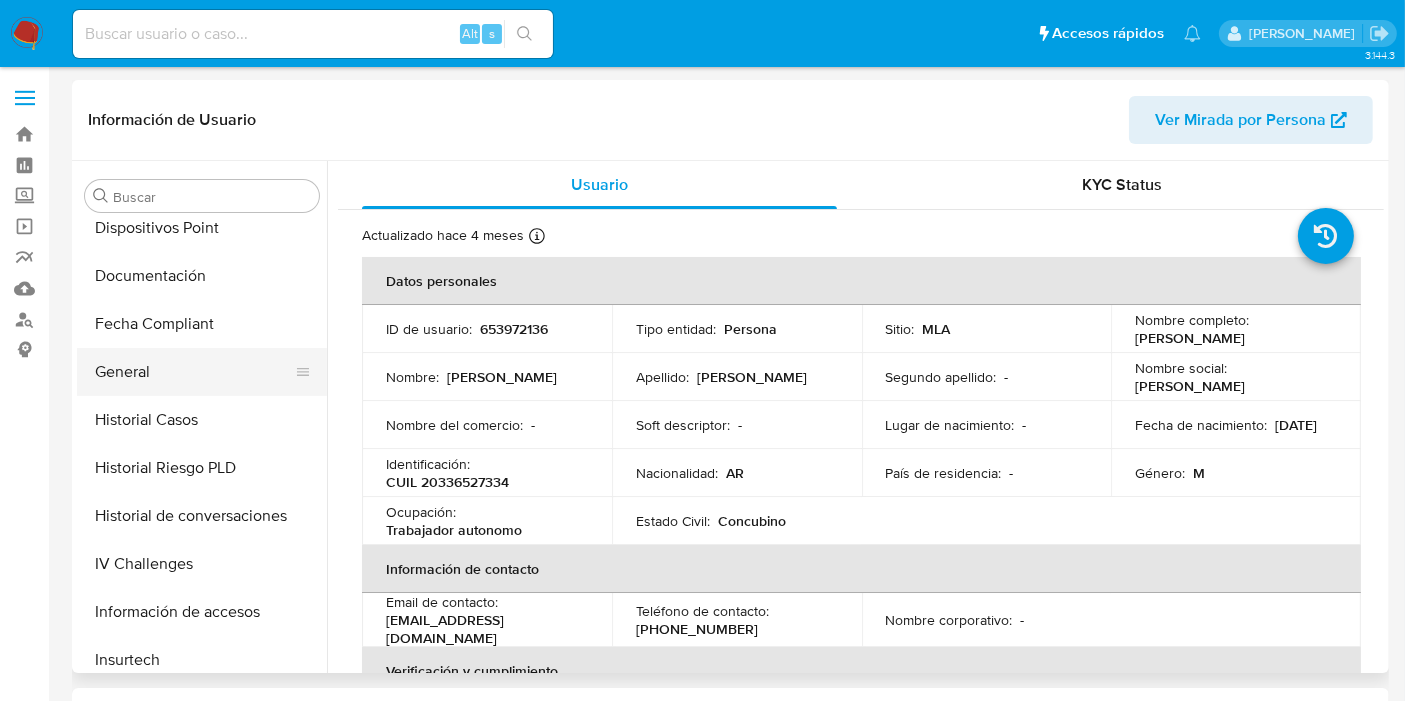 click on "General" at bounding box center [194, 372] 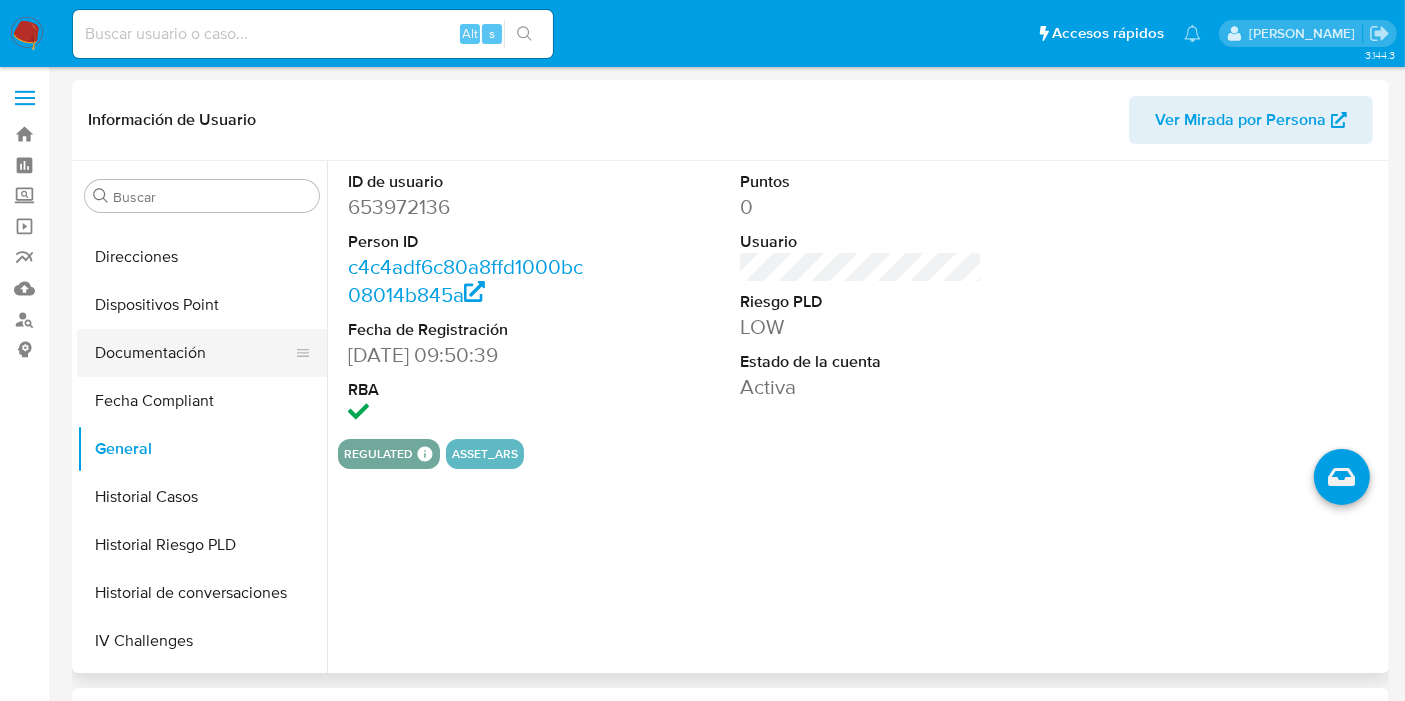 scroll, scrollTop: 337, scrollLeft: 0, axis: vertical 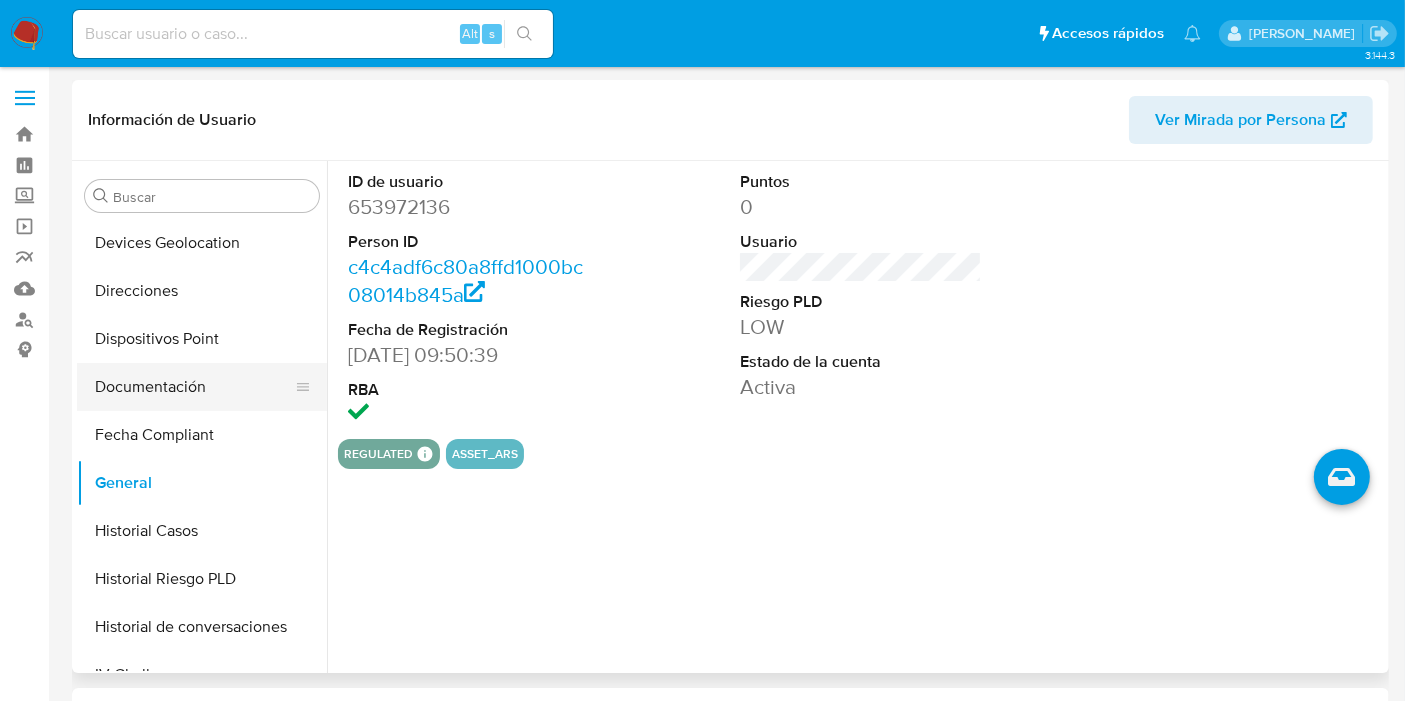 click on "Documentación" at bounding box center (194, 387) 